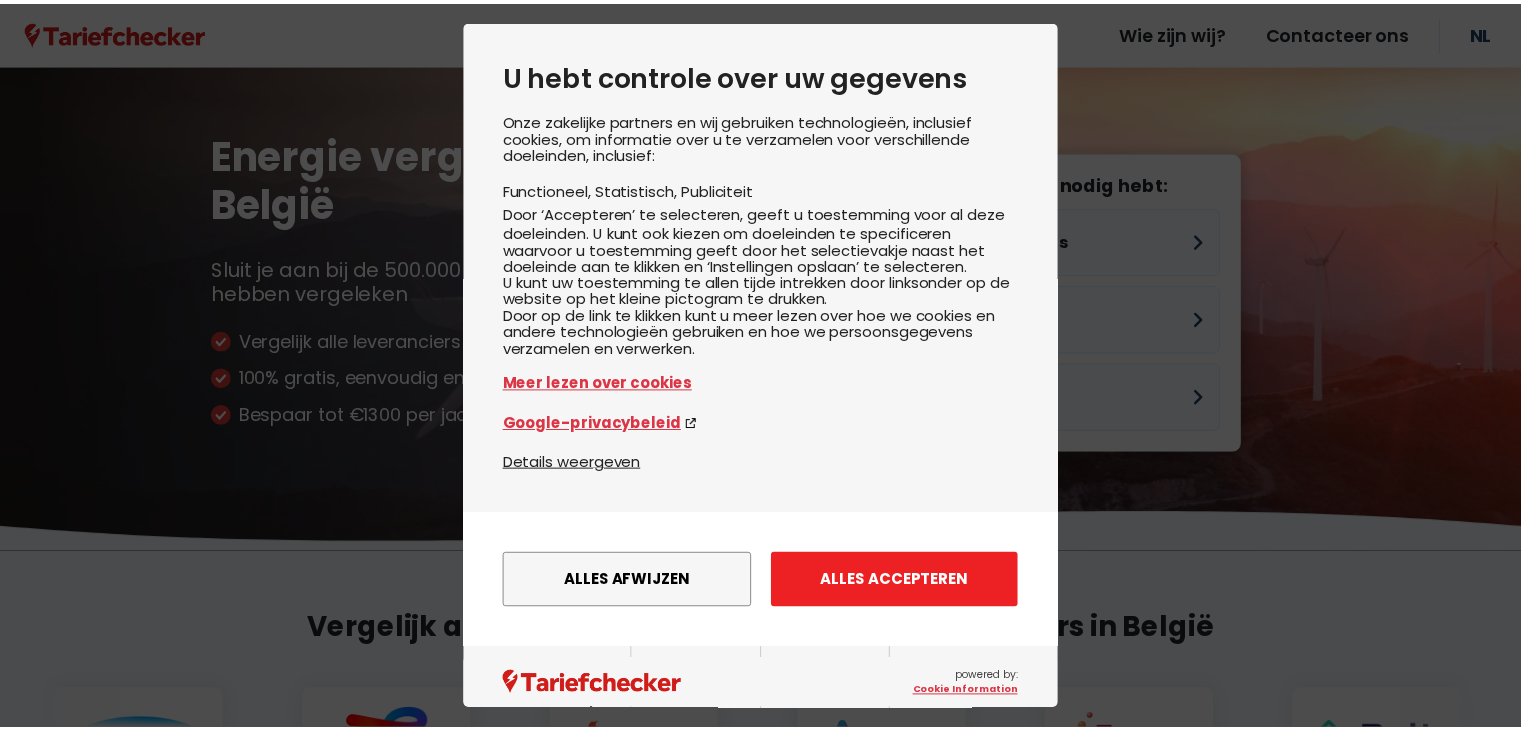 scroll, scrollTop: 0, scrollLeft: 0, axis: both 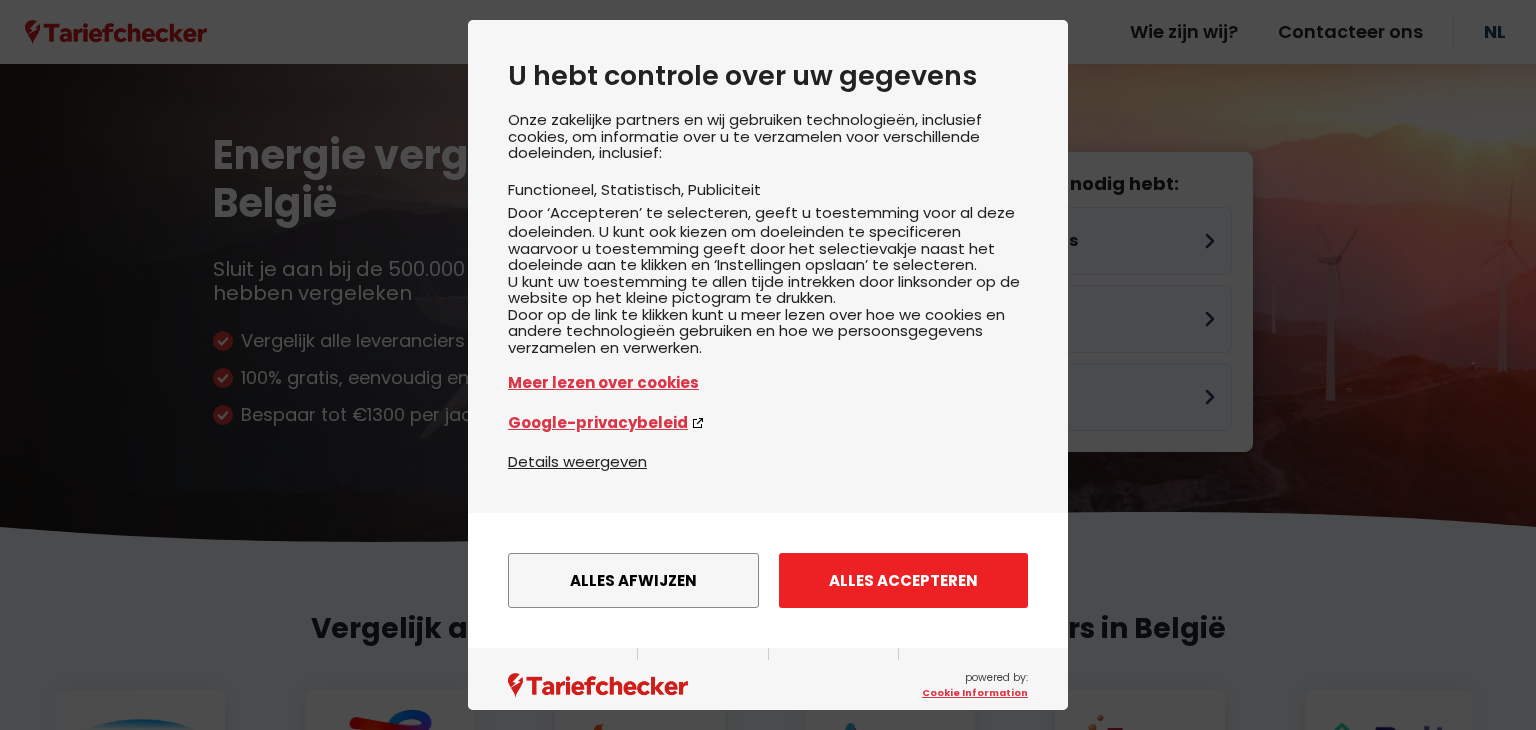 click on "Alles accepteren" at bounding box center (903, 580) 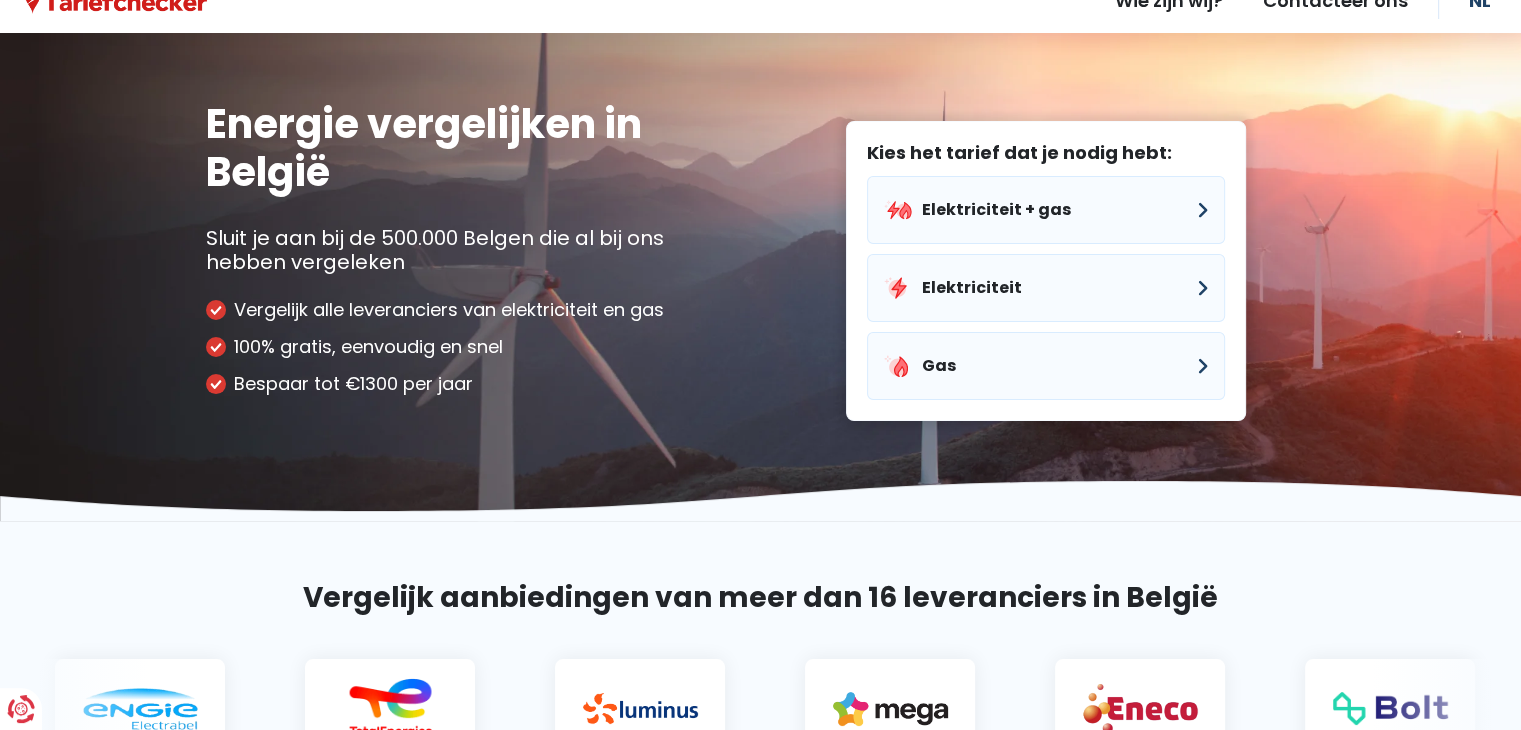 scroll, scrollTop: 0, scrollLeft: 0, axis: both 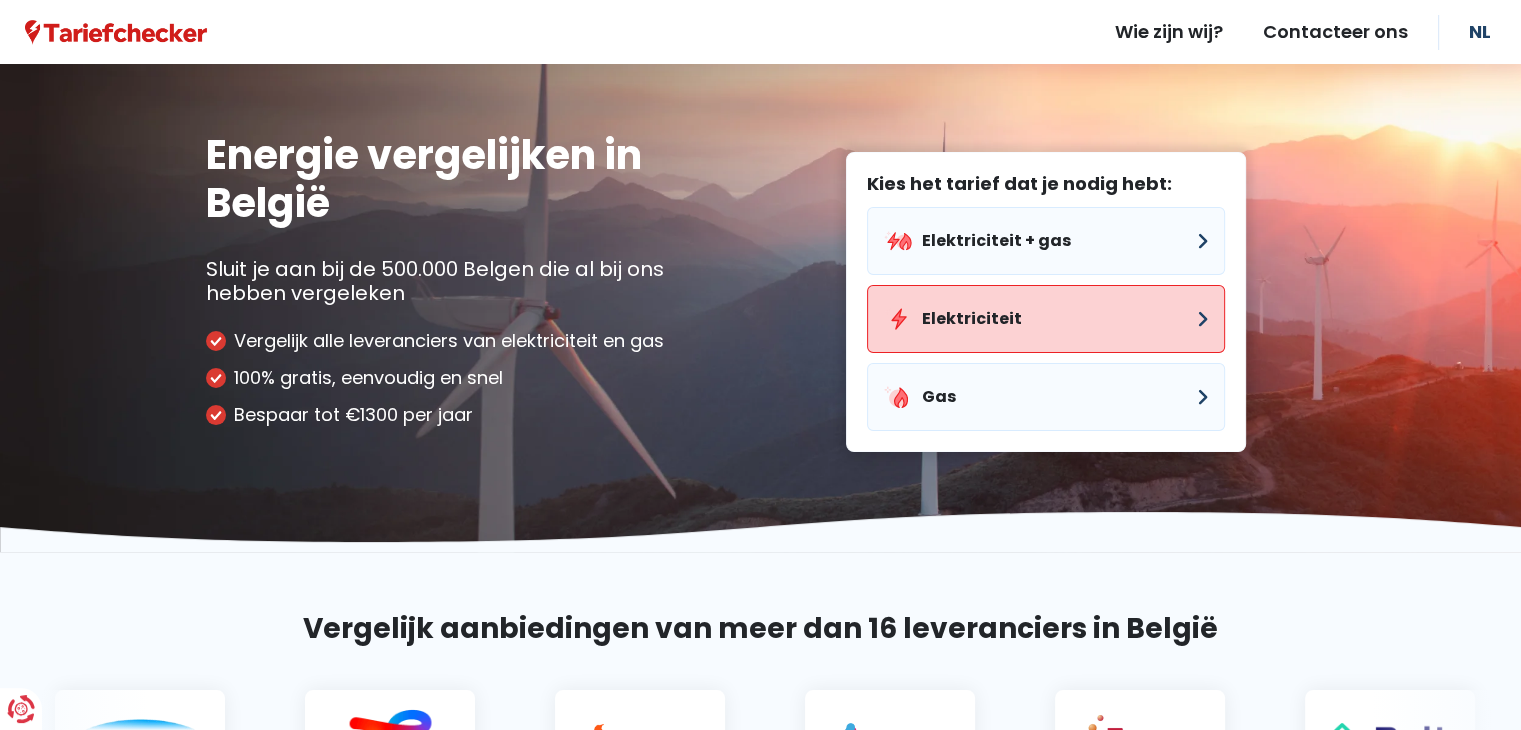 click on "Elektriciteit" at bounding box center (1046, 319) 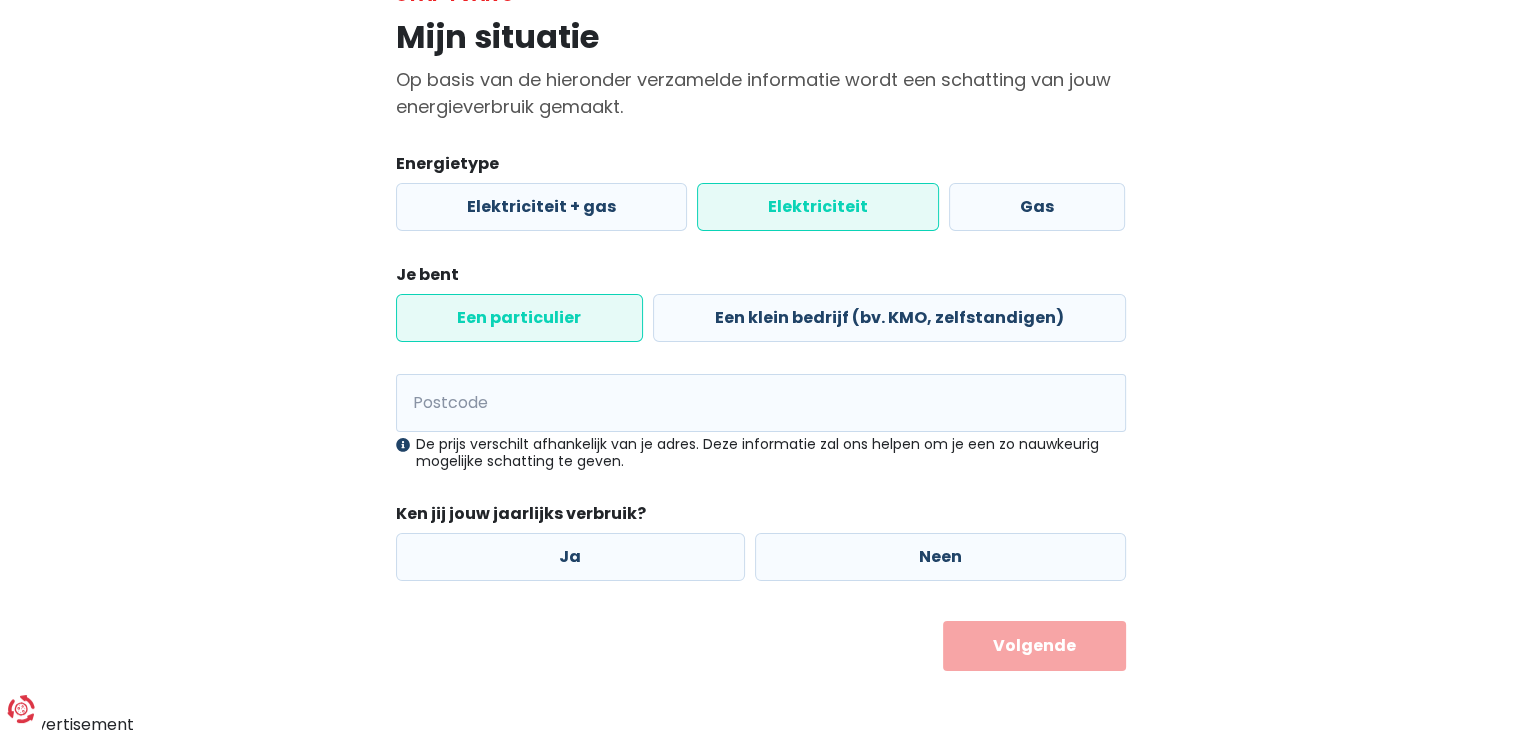 scroll, scrollTop: 152, scrollLeft: 0, axis: vertical 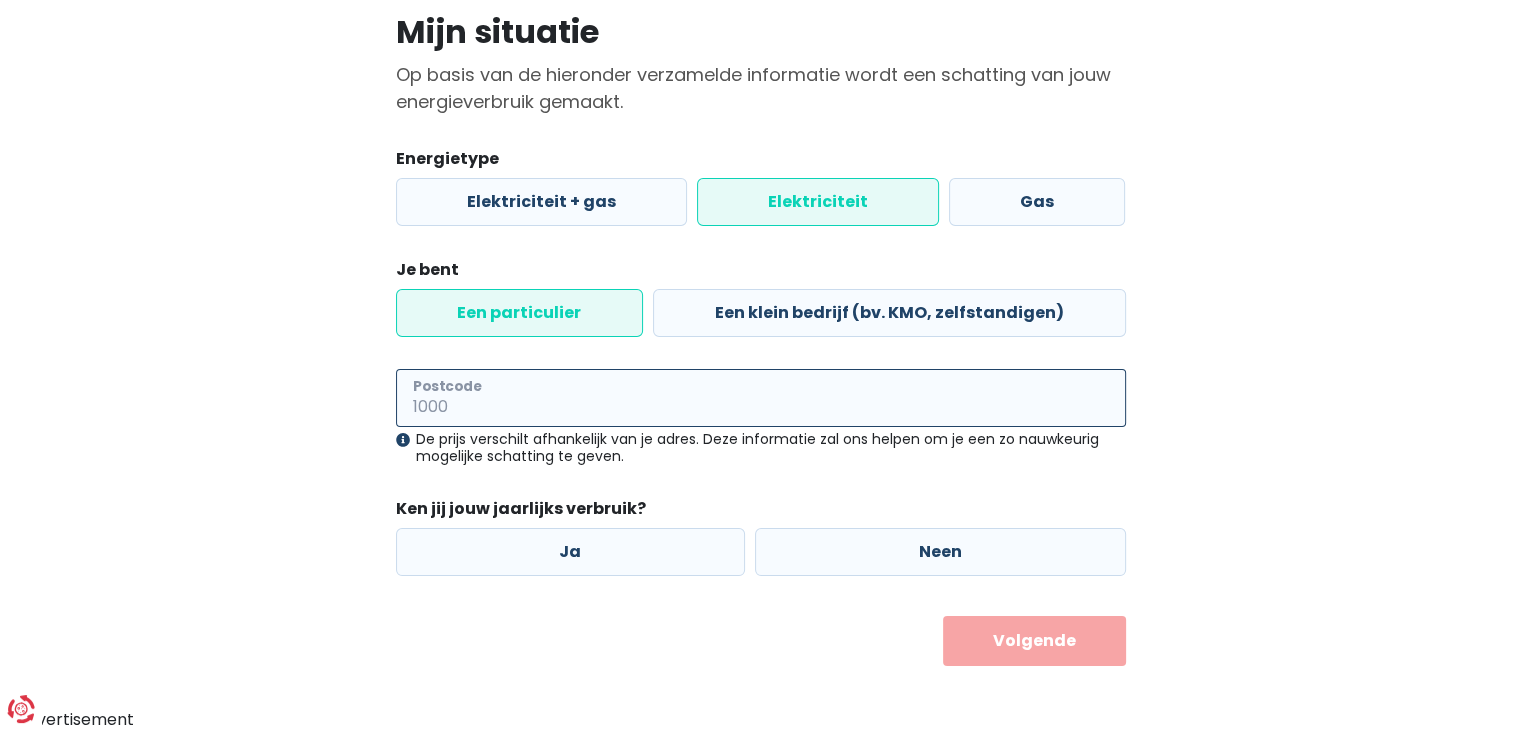 click on "Postcode" at bounding box center (761, 398) 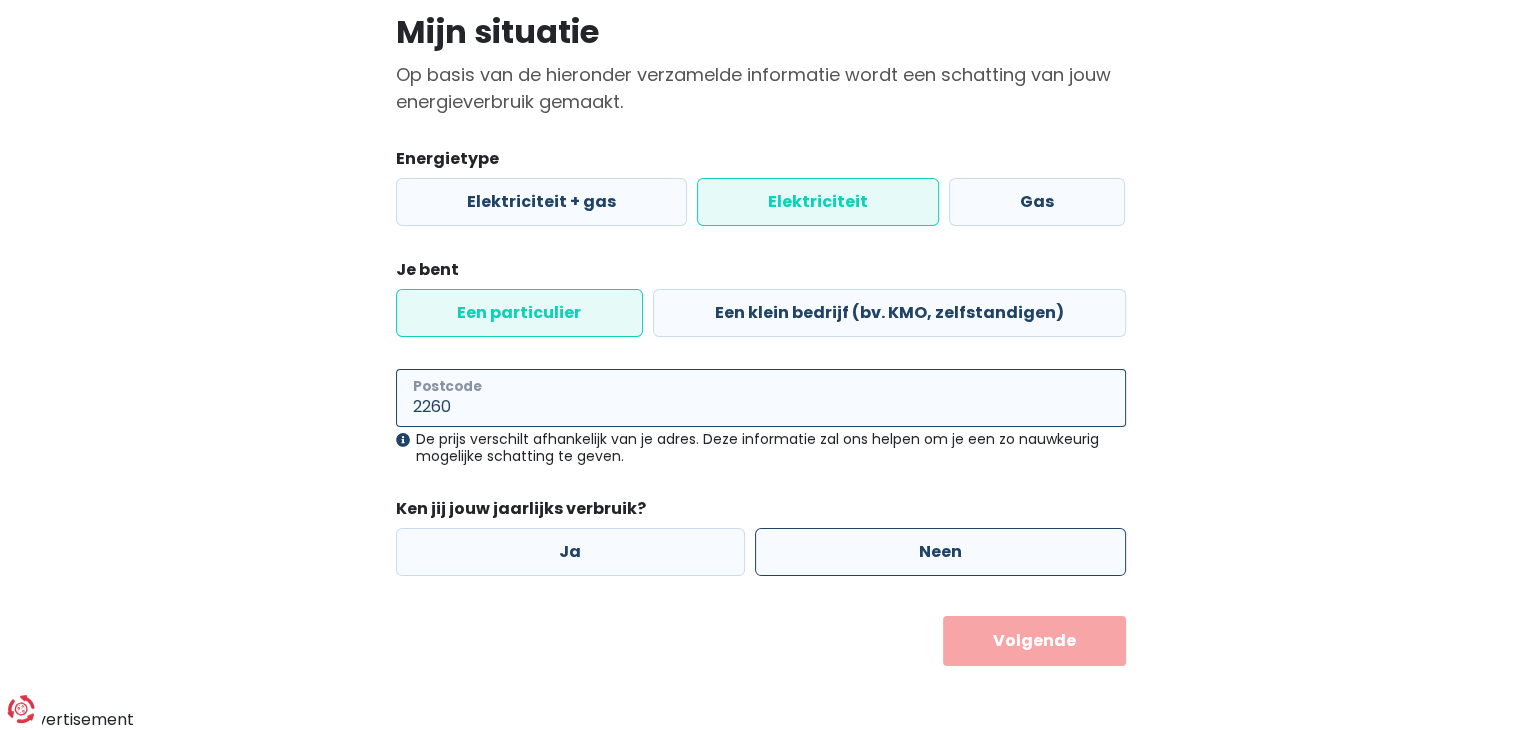 type on "2260" 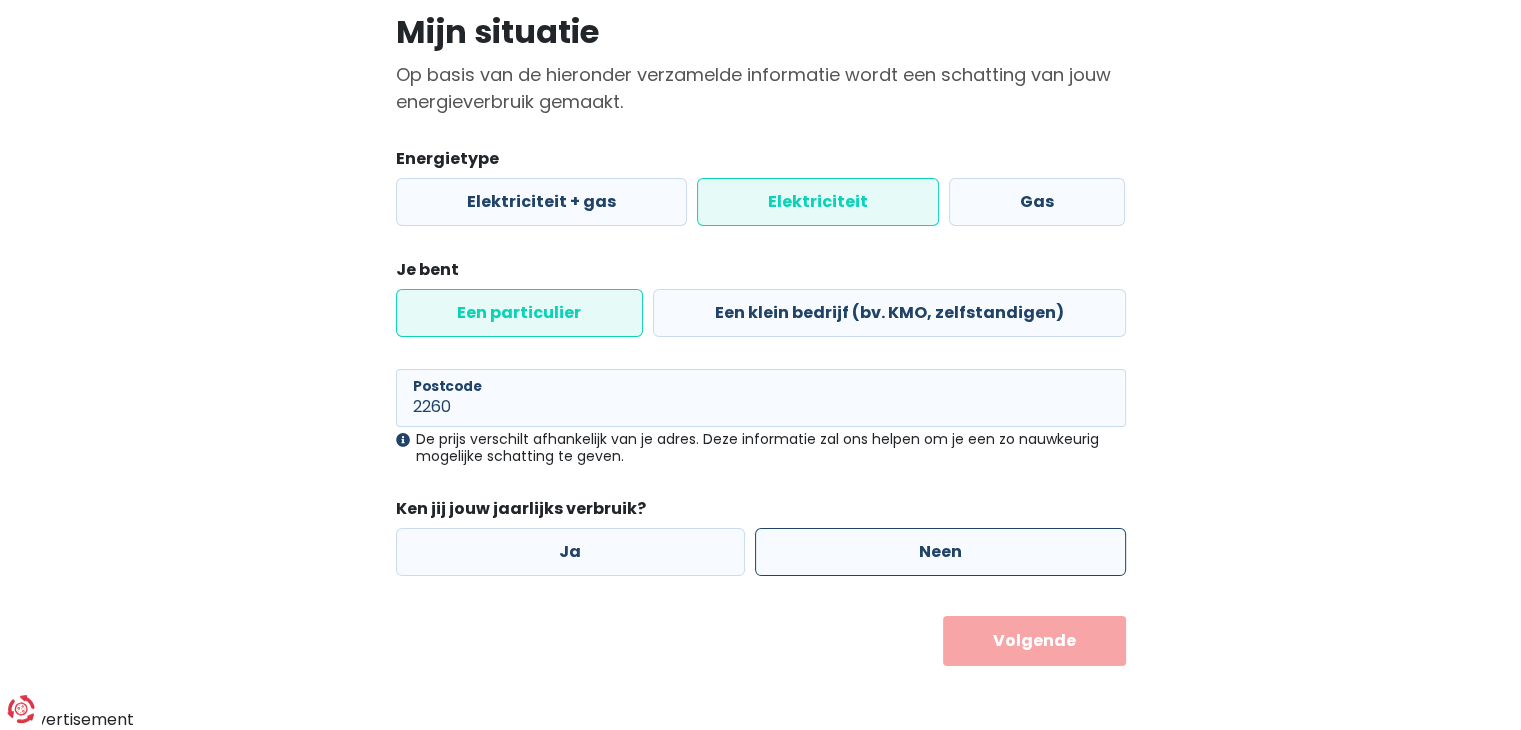 click on "Neen" at bounding box center [940, 552] 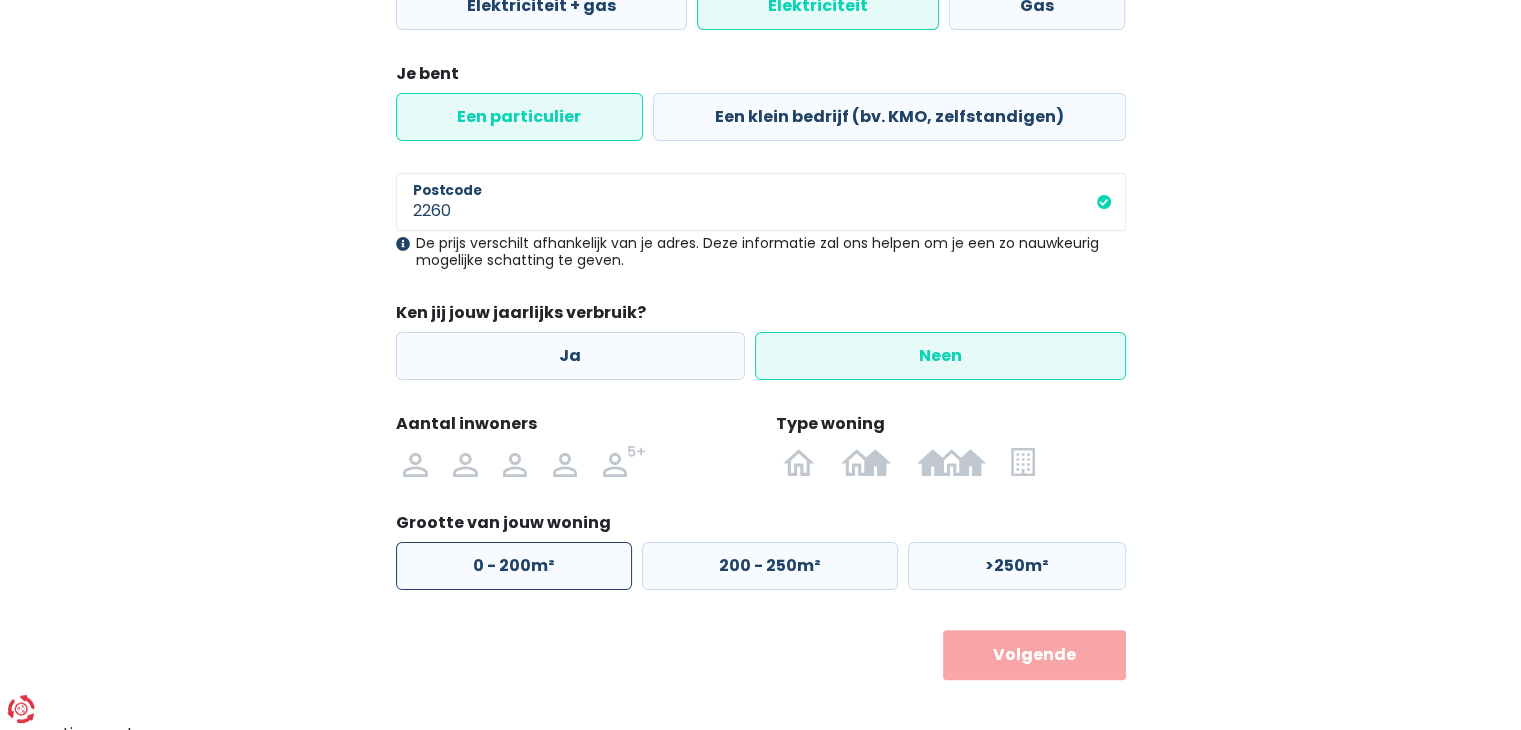 scroll, scrollTop: 352, scrollLeft: 0, axis: vertical 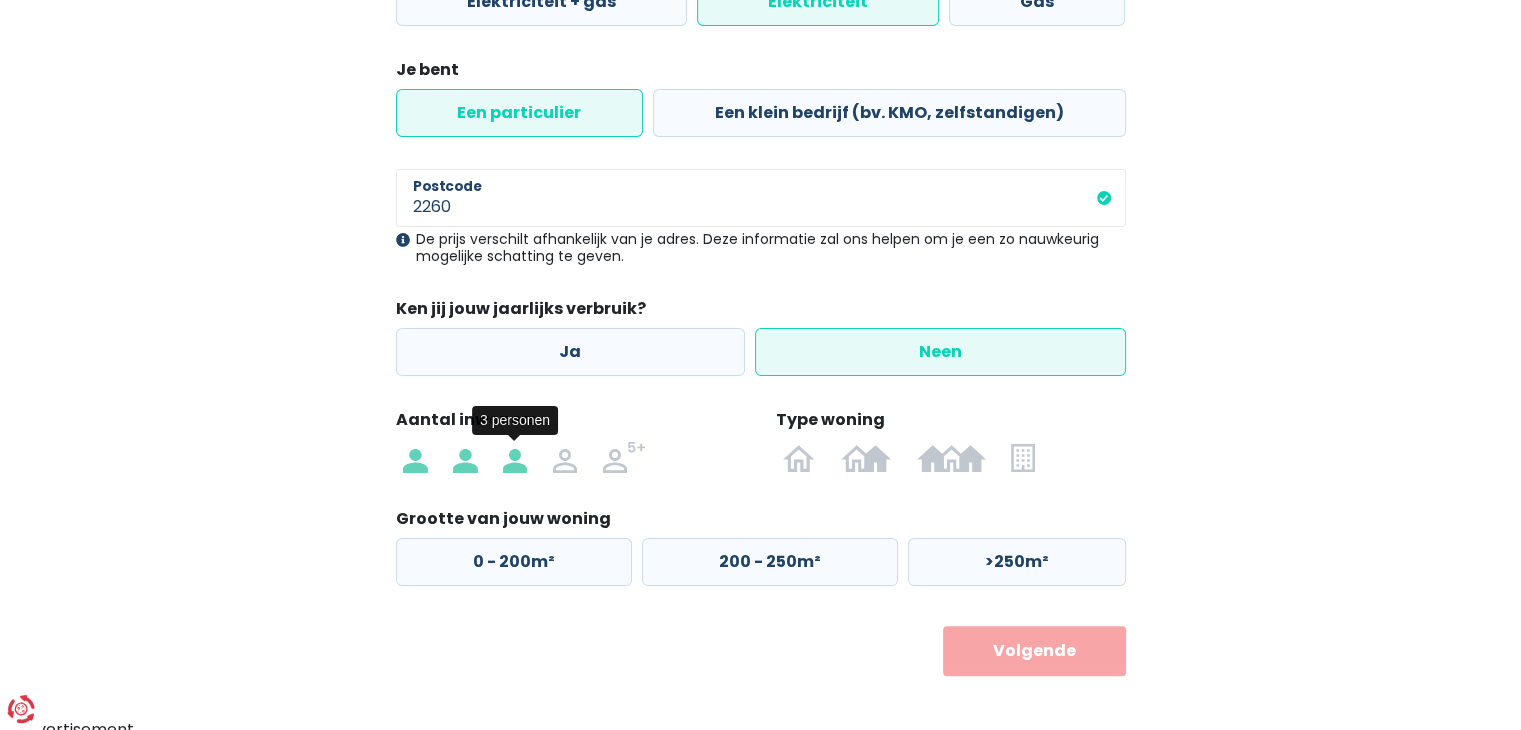 click at bounding box center (515, 457) 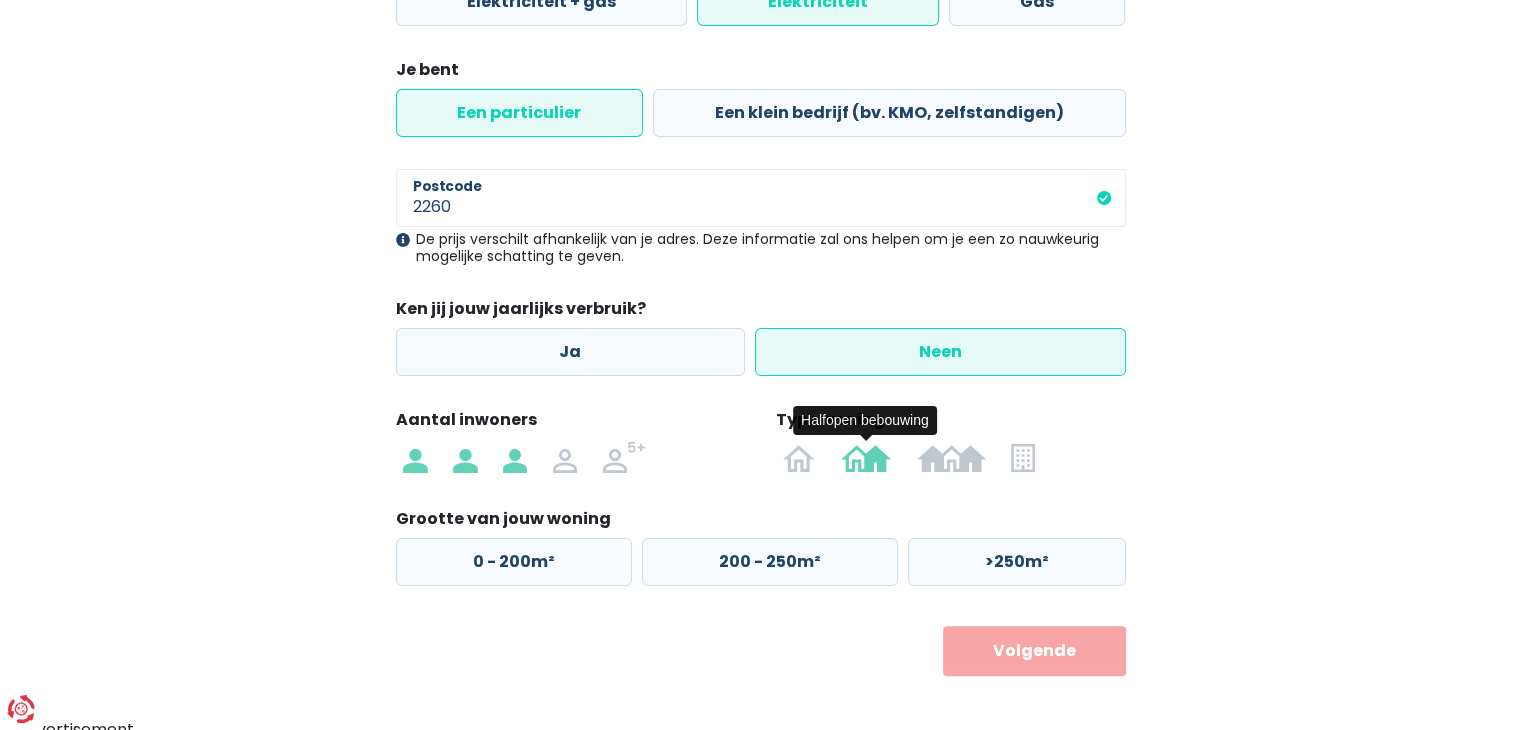 click at bounding box center (866, 457) 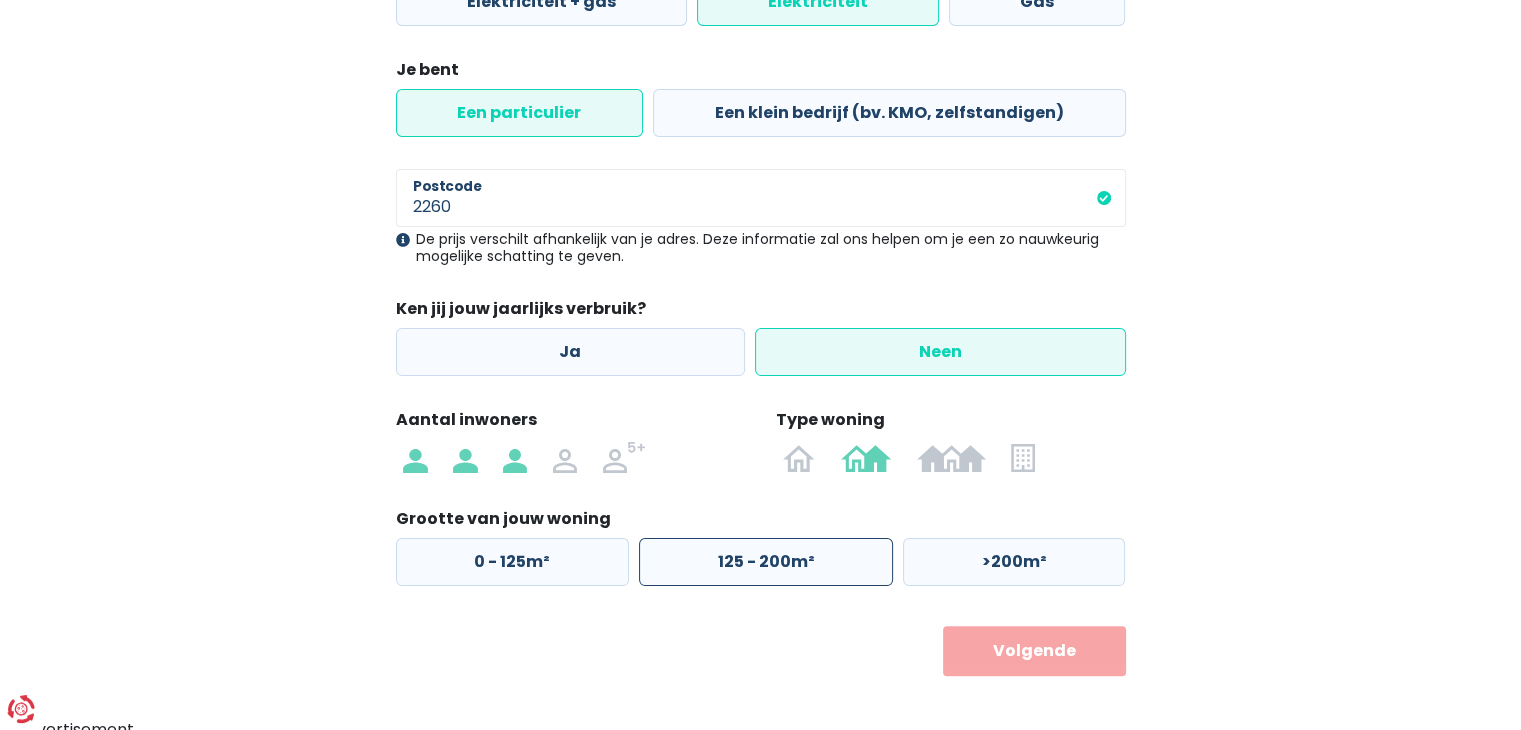 click on "125 - 200m²" at bounding box center (766, 562) 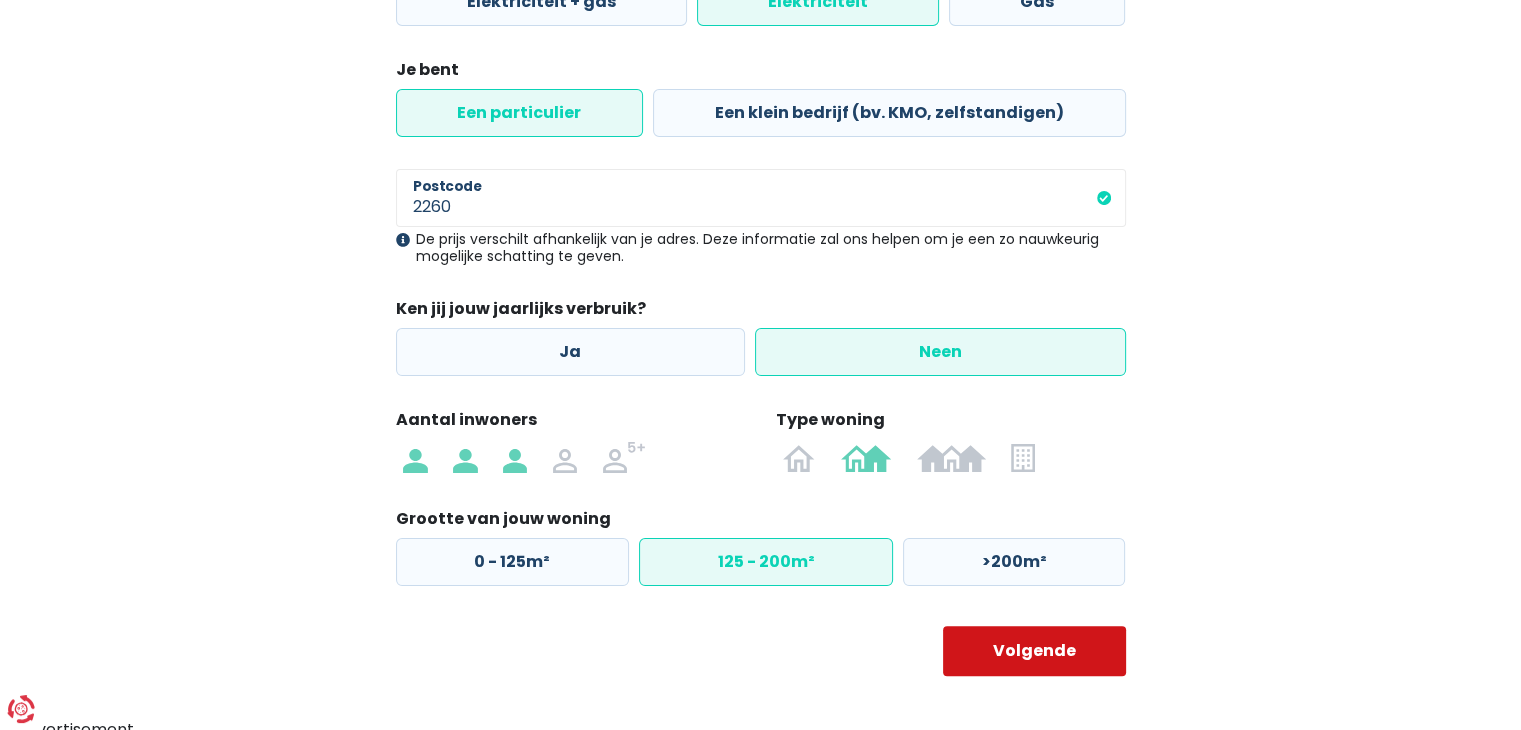 click on "Volgende" at bounding box center [1034, 651] 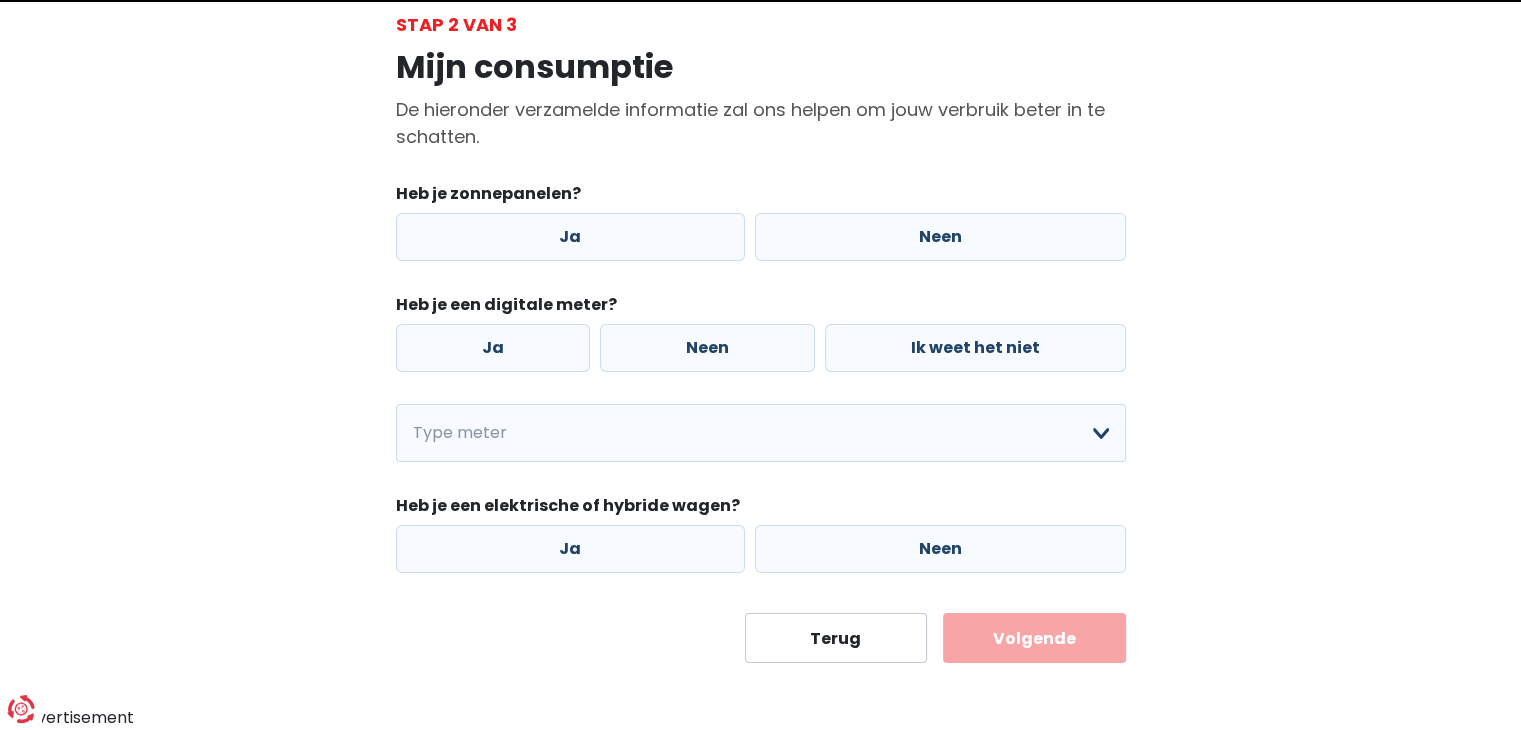 scroll, scrollTop: 0, scrollLeft: 0, axis: both 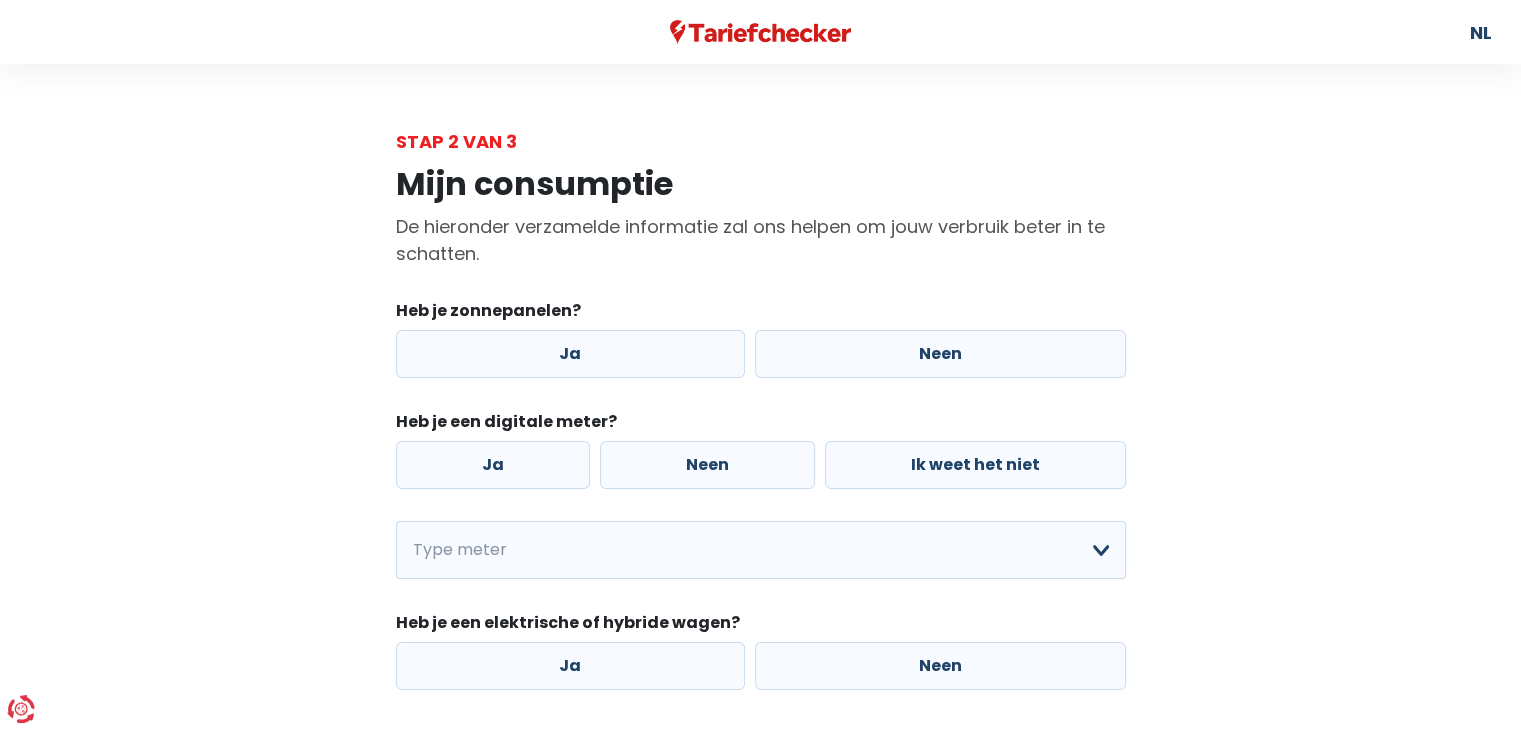 click on "Heb je zonnepanelen?" at bounding box center (761, 314) 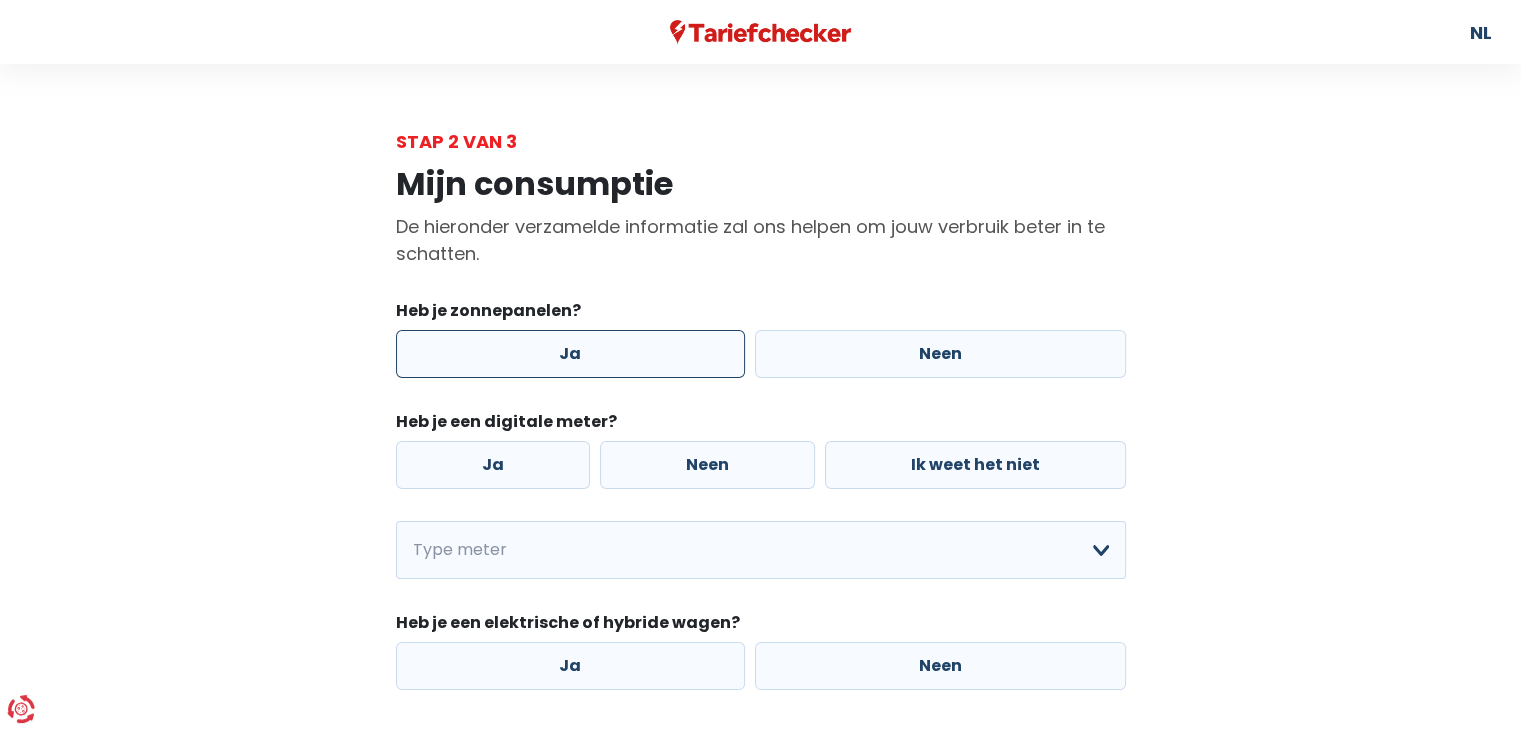 click on "Ja" at bounding box center (571, 354) 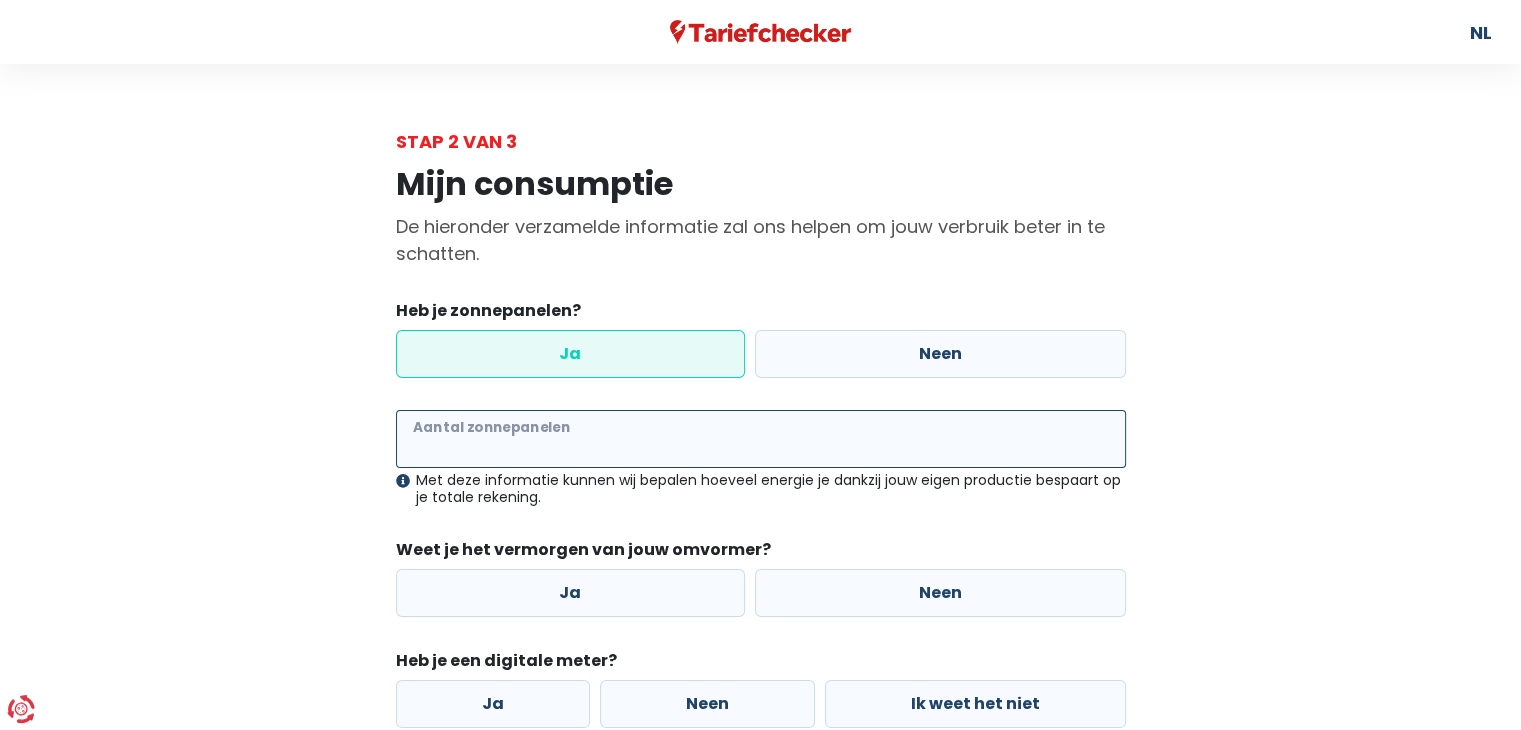 click on "Aantal zonnepanelen" at bounding box center (761, 439) 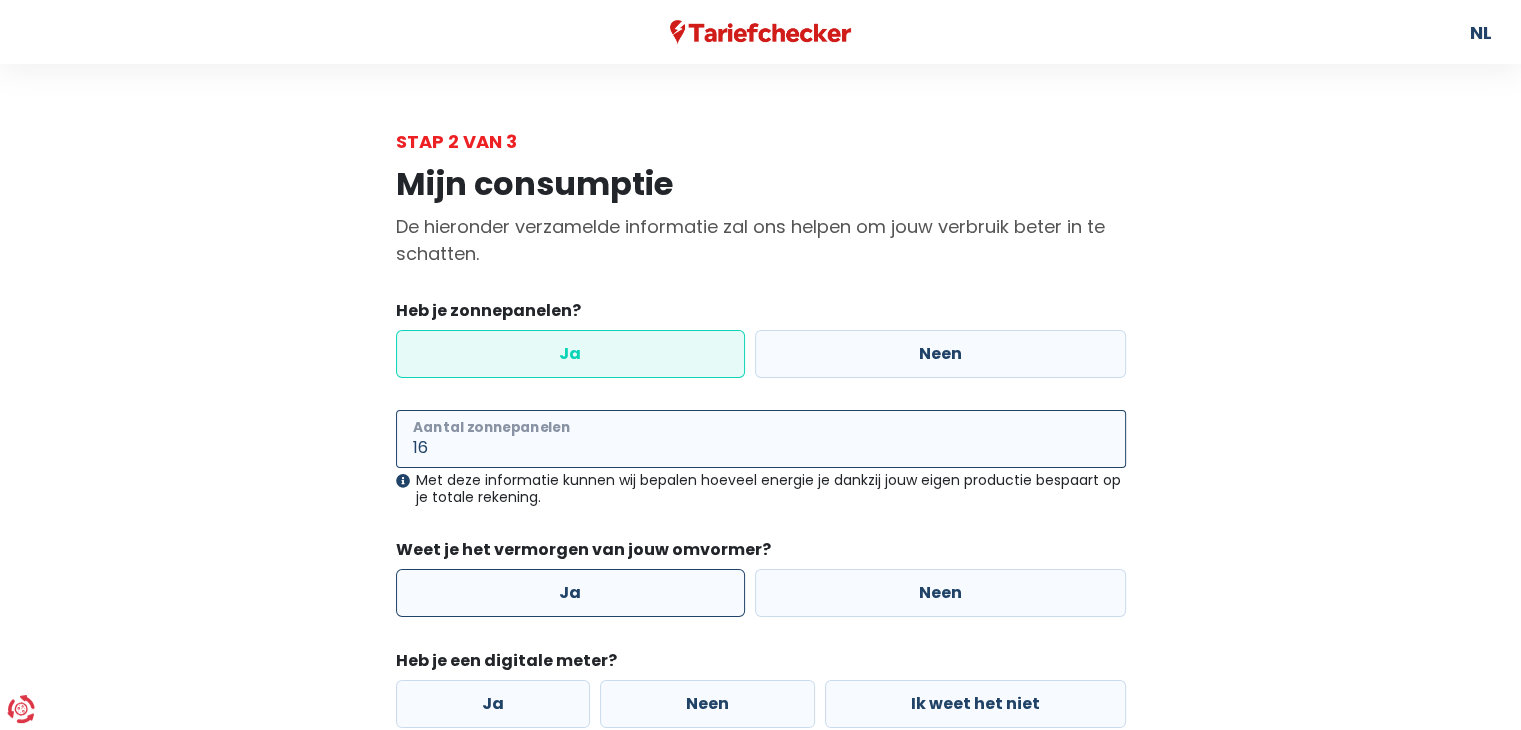 type on "16" 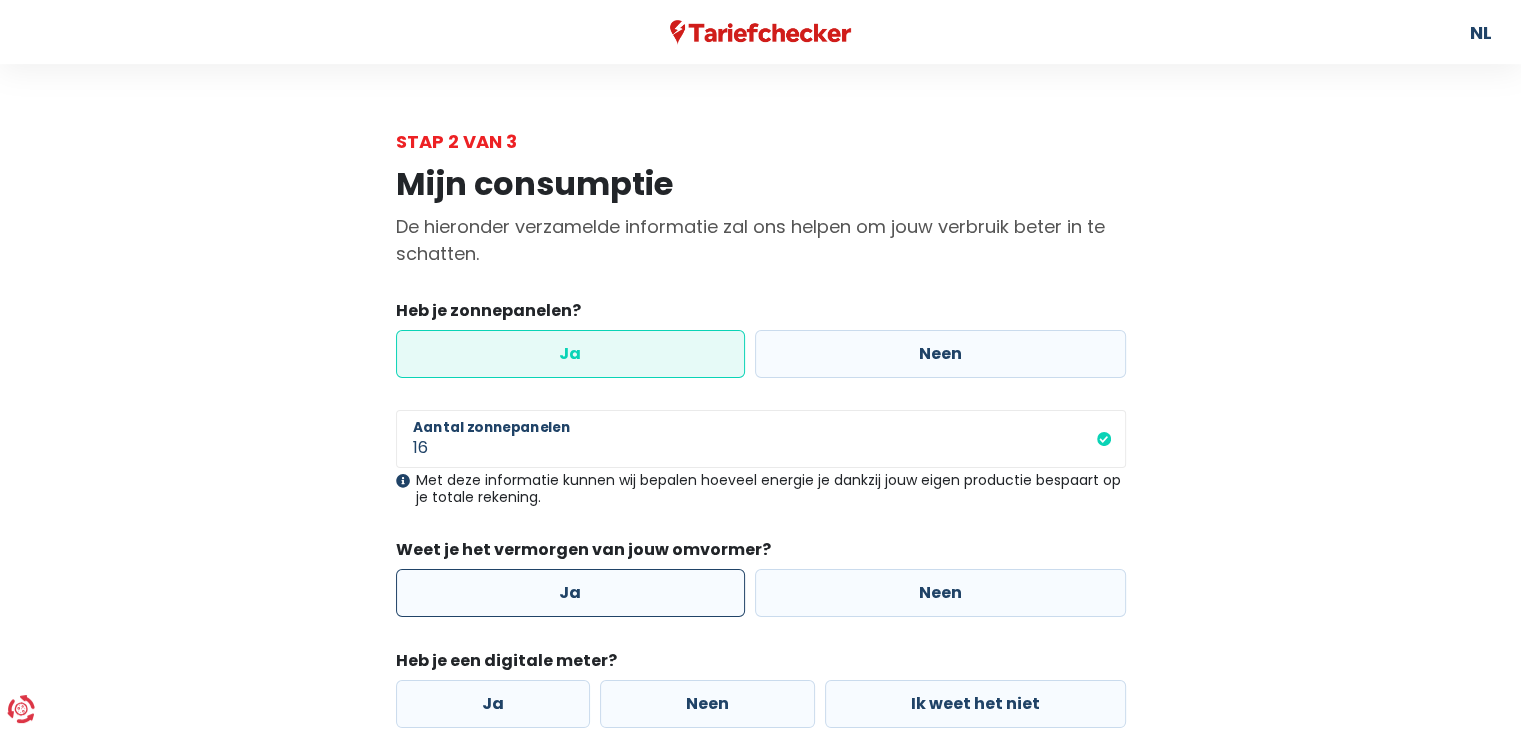 click on "Ja" at bounding box center [571, 593] 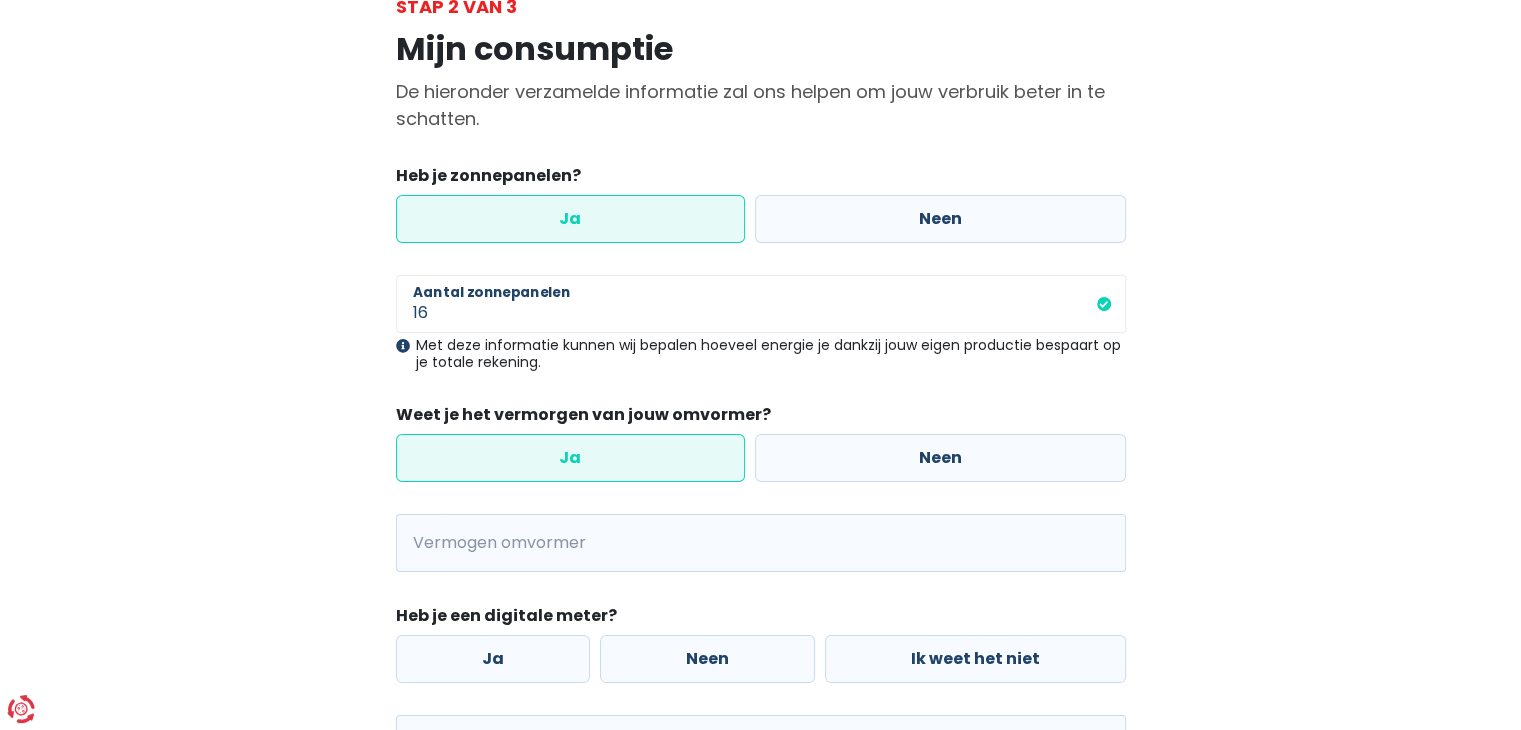 scroll, scrollTop: 300, scrollLeft: 0, axis: vertical 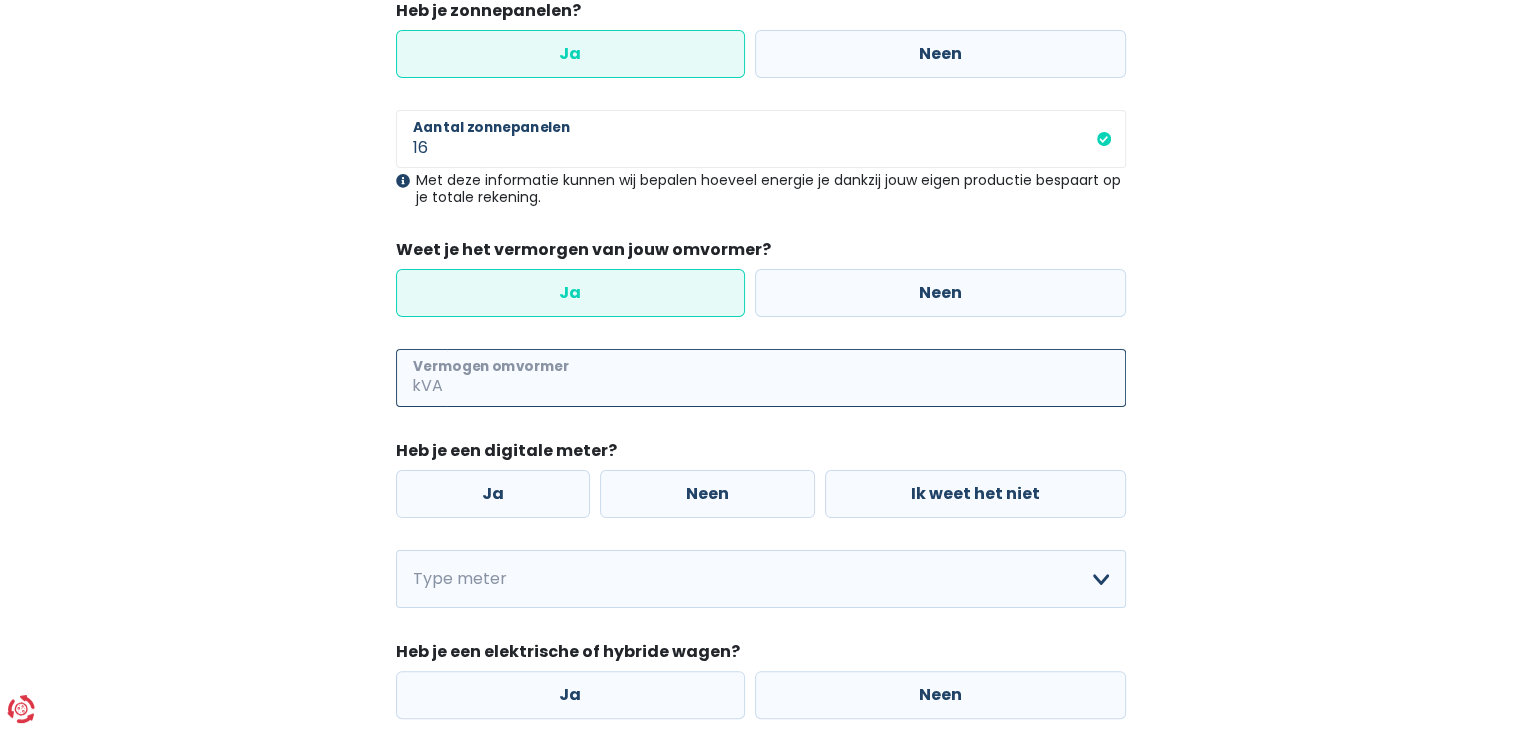 click on "Vermogen omvormer" at bounding box center [786, 378] 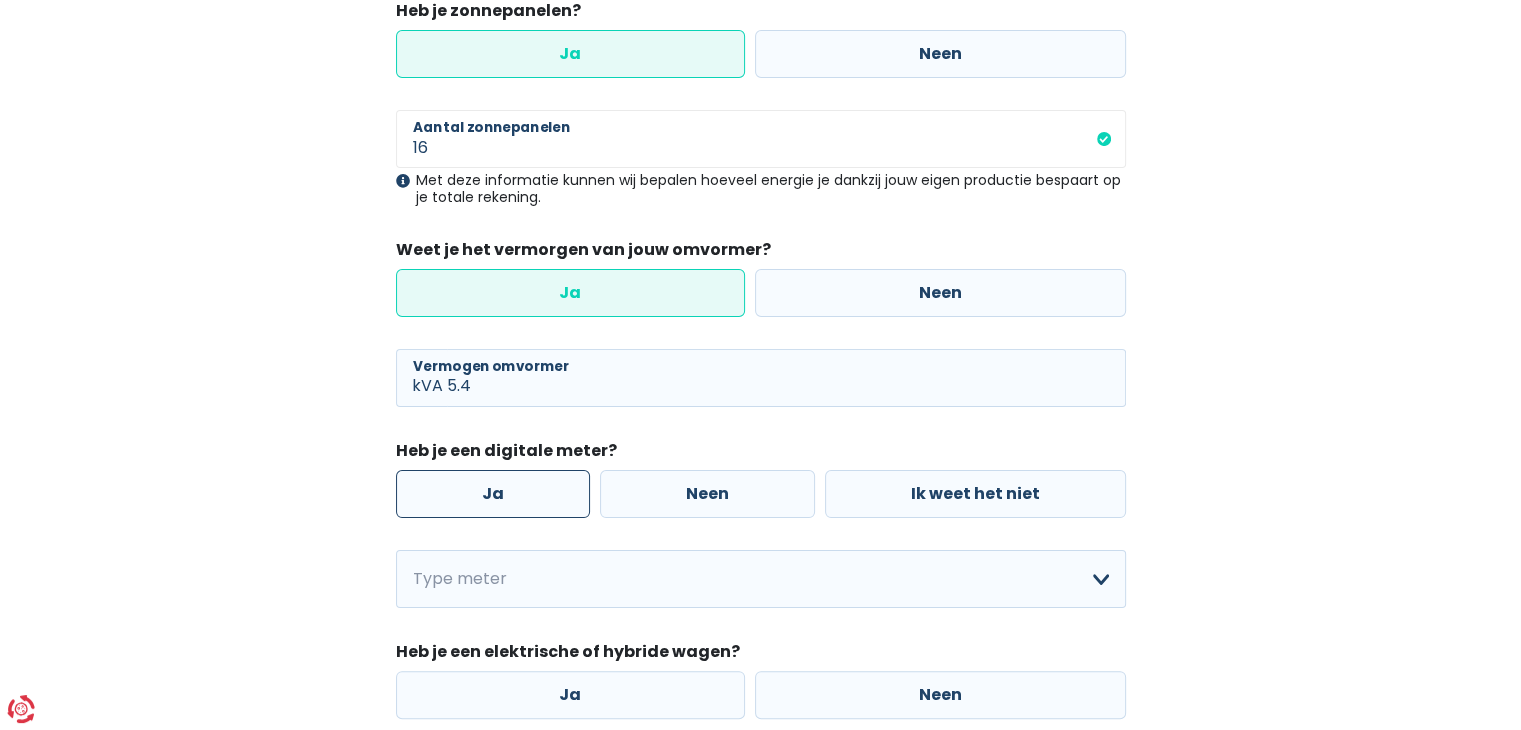 type on "5" 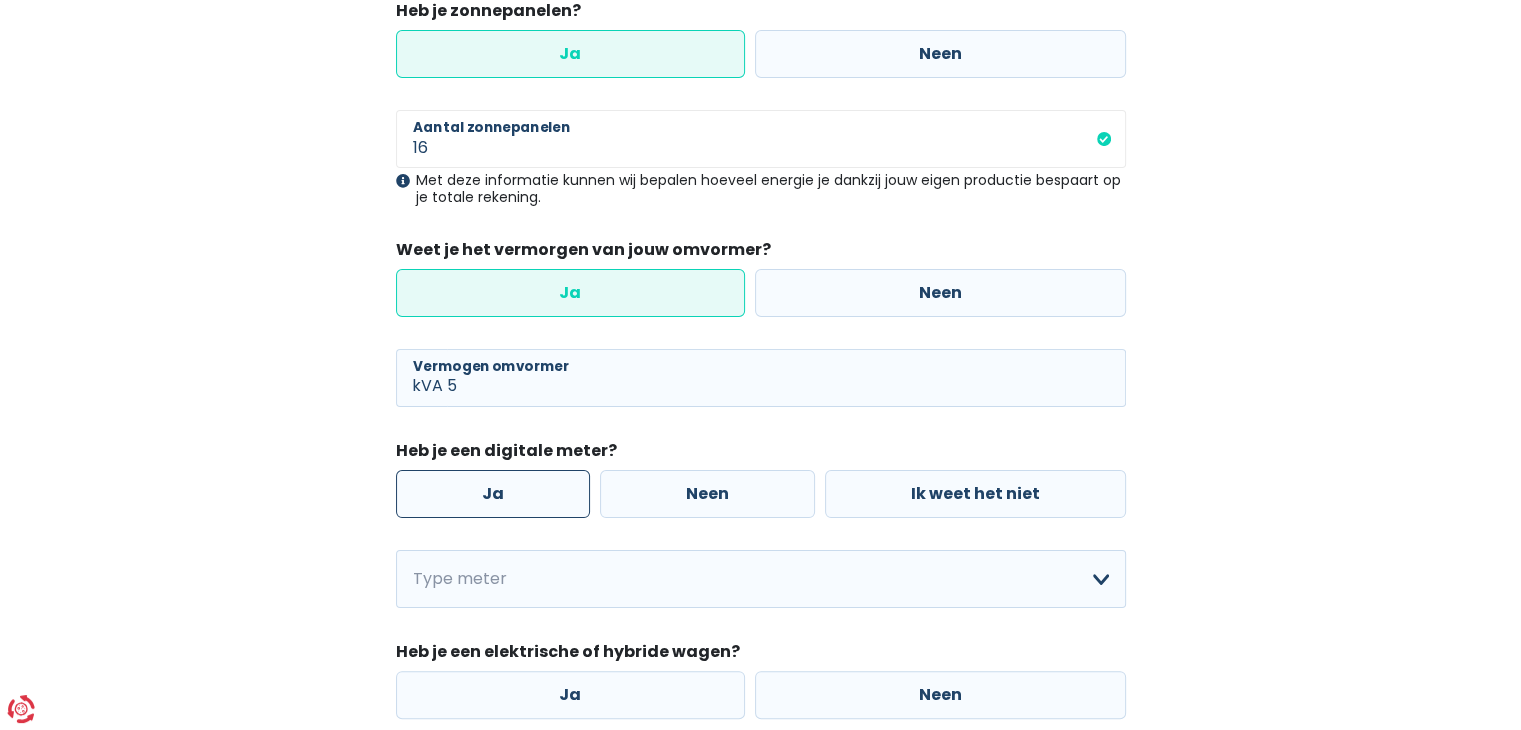 click on "Ja" at bounding box center (493, 494) 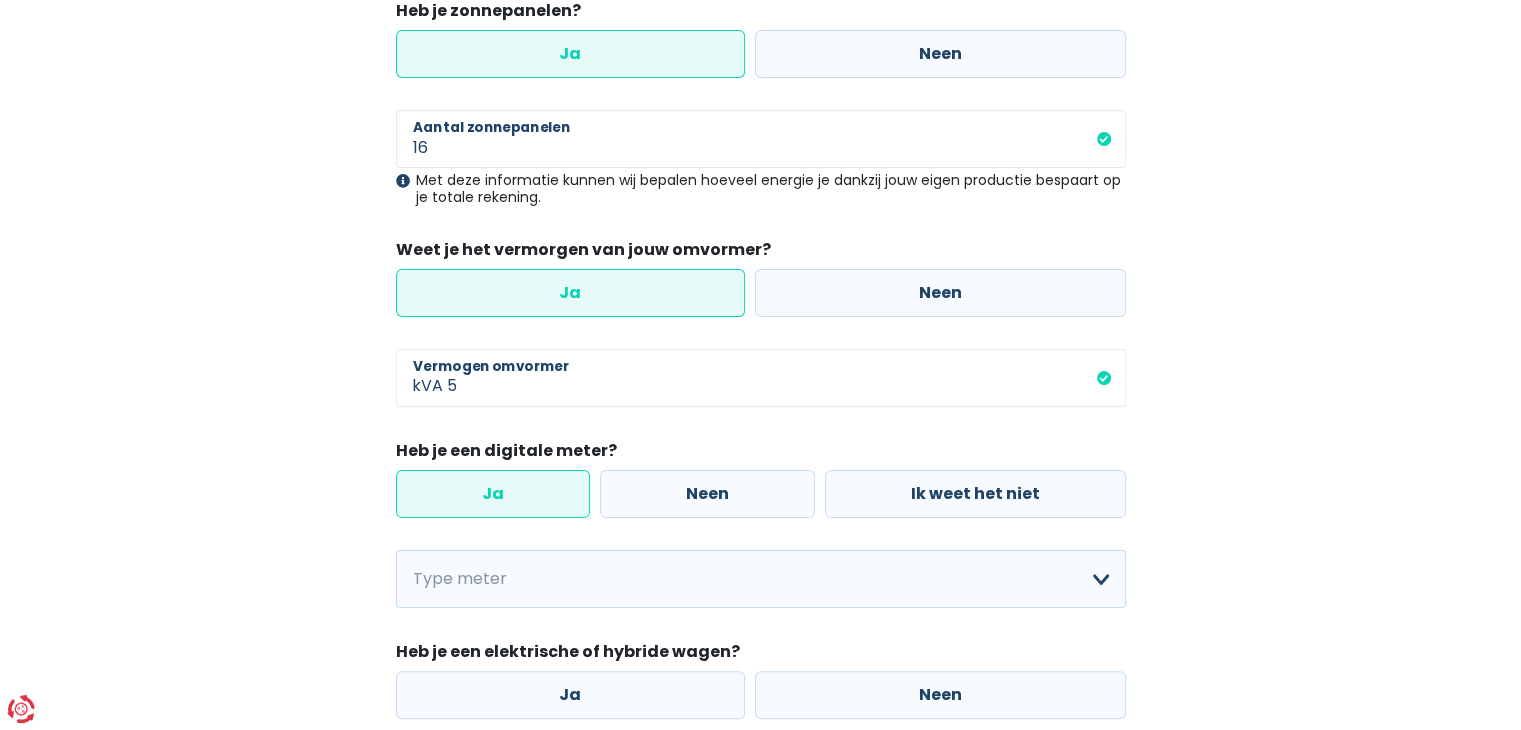 click on "Heb je zonnepanelen?
Ja
Neen
[NUMBER]
Aantal zonnepanelen
Met deze informatie kunnen wij bepalen hoeveel energie je dankzij jouw eigen productie bespaart op je totale rekening.
Weet je het vermorgen van jouw omvormer?
Ja
Neen
[NUMBER]
kVA
Vermogen omvormer
Heb je een digitale meter?
Ja
Neen
Ik weet het niet
Enkelvoudig Tweevoudig Enkelvoudig + uitsluitend nachttarief Tweevoudig + uitsluitend nachttarief Ik weet het niet
Maak een keuze a.u.b
Type meter
Heb je een elektrische of hybride wagen?
Ja
Neen" at bounding box center (761, 359) 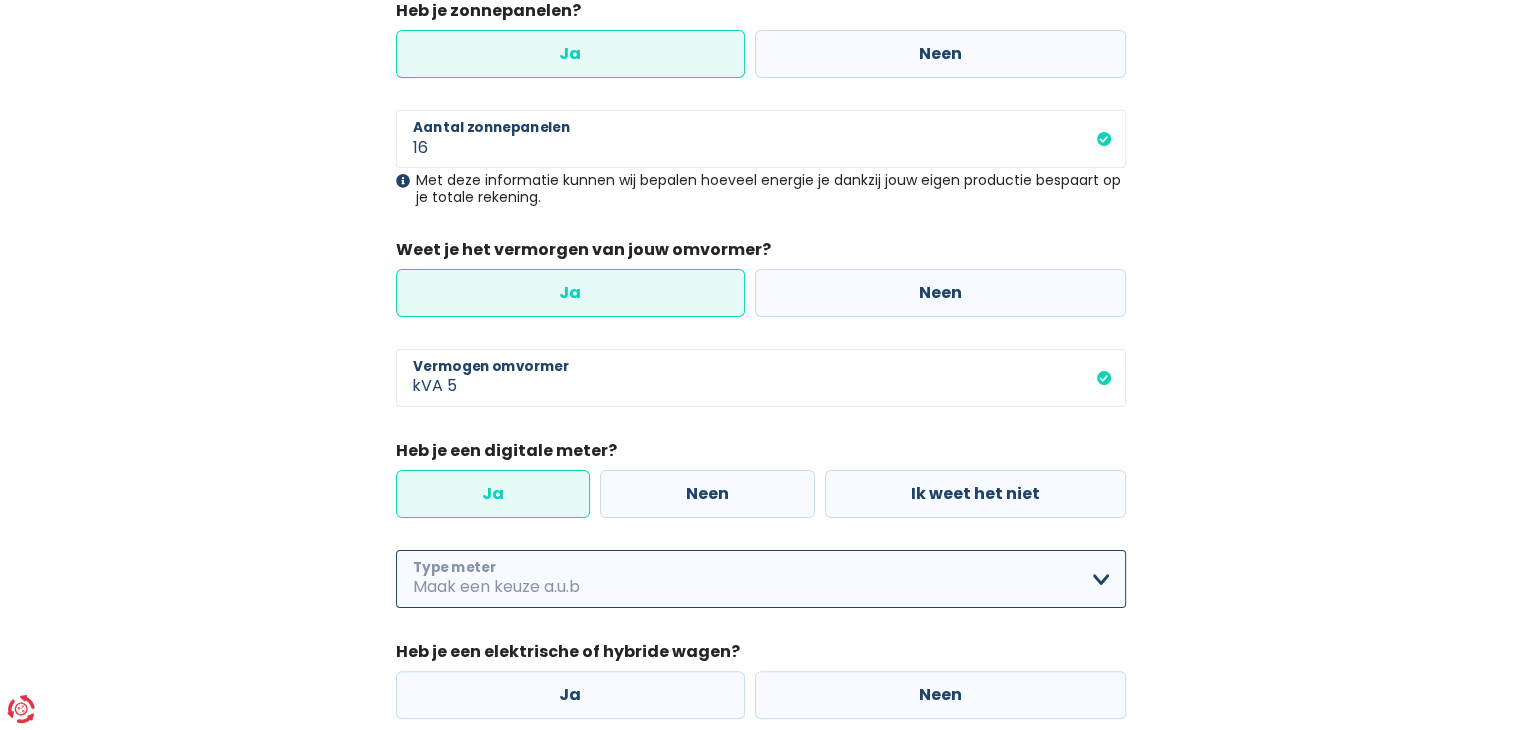 click on "Enkelvoudig Tweevoudig Enkelvoudig + uitsluitend nachttarief Tweevoudig + uitsluitend nachttarief Ik weet het niet Maak een keuze a.u.b" at bounding box center [761, 579] 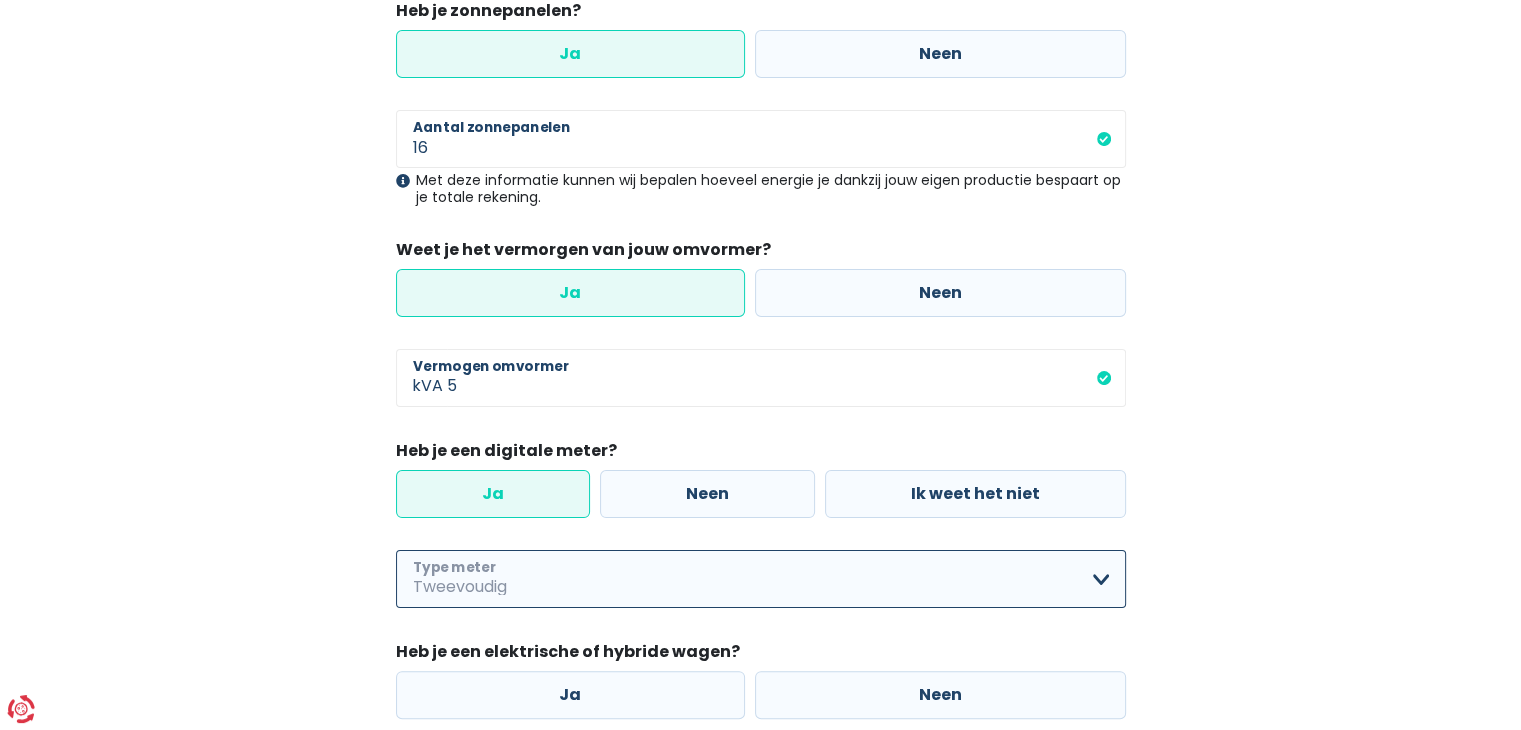 click on "Enkelvoudig Tweevoudig Enkelvoudig + uitsluitend nachttarief Tweevoudig + uitsluitend nachttarief Ik weet het niet Maak een keuze a.u.b" at bounding box center (761, 579) 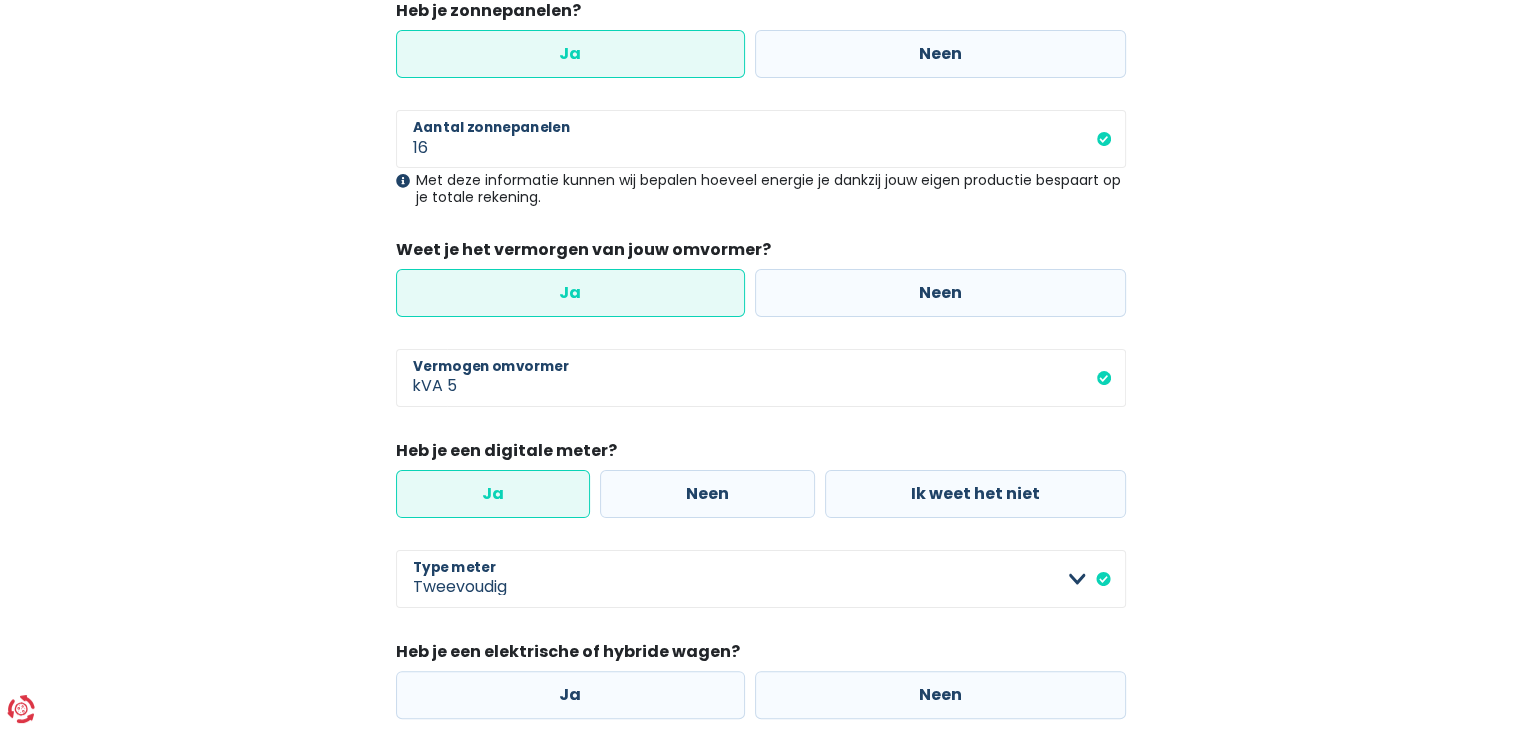 click on "Mijn consumptie
De hieronder verzamelde informatie zal ons helpen om jouw verbruik beter in te schatten.
Heb je zonnepanelen?
Ja
Neen
[NUMBER]
Aantal zonnepanelen
Met deze informatie kunnen wij bepalen hoeveel energie je dankzij jouw eigen productie bespaart op je totale rekening.
Weet je het vermorgen van jouw omvormer?
Ja
Neen
[NUMBER]
kVA
Vermogen omvormer
Heb je een digitale meter?
Ja
Neen
Ik weet het niet
Enkelvoudig Tweevoudig Enkelvoudig + uitsluitend nachttarief Tweevoudig + uitsluitend nachttarief Ik weet het niet
Maak een keuze a.u.b
Type meter
Heb je een elektrische of hybride wagen?
Ja
Neen
Terug
Volgende" at bounding box center [761, 332] 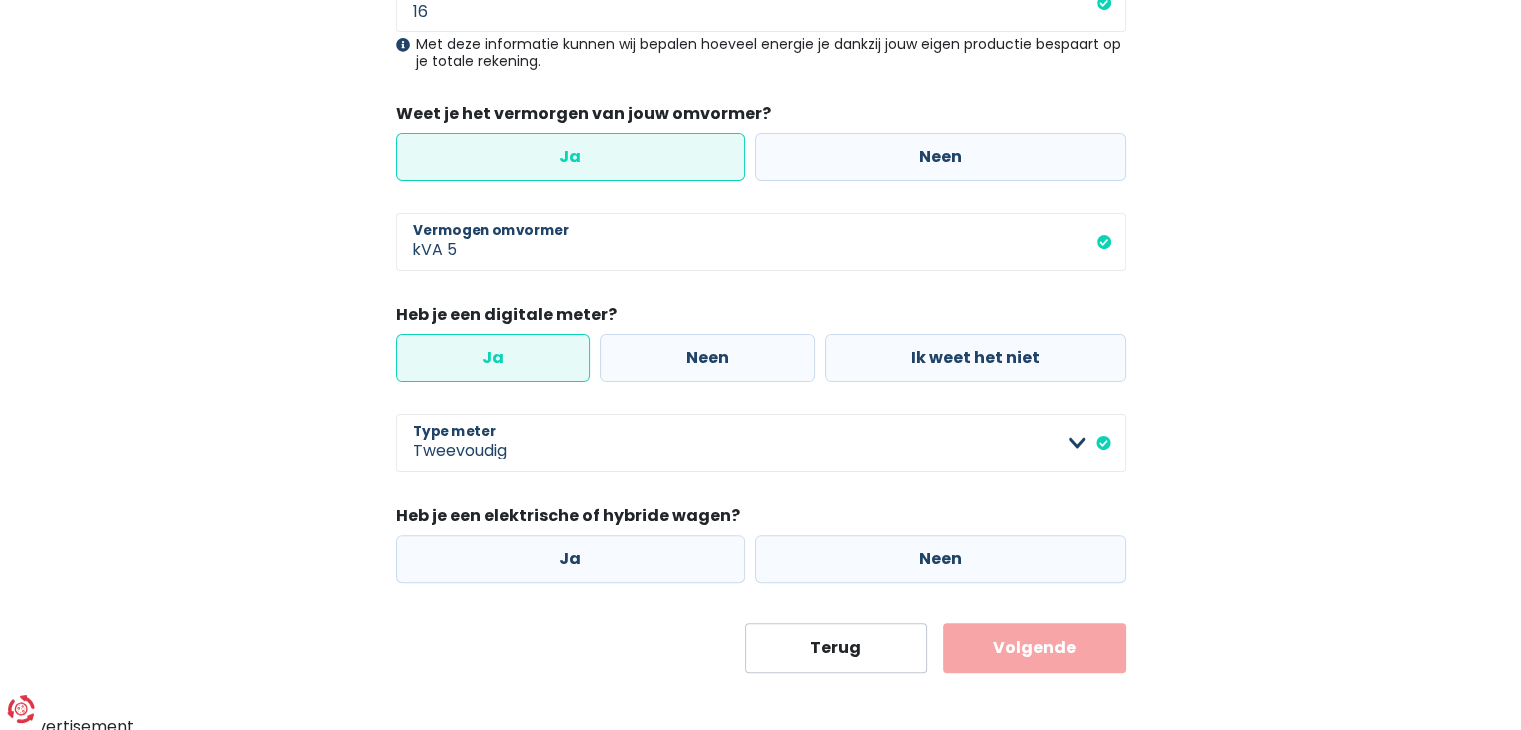 scroll, scrollTop: 444, scrollLeft: 0, axis: vertical 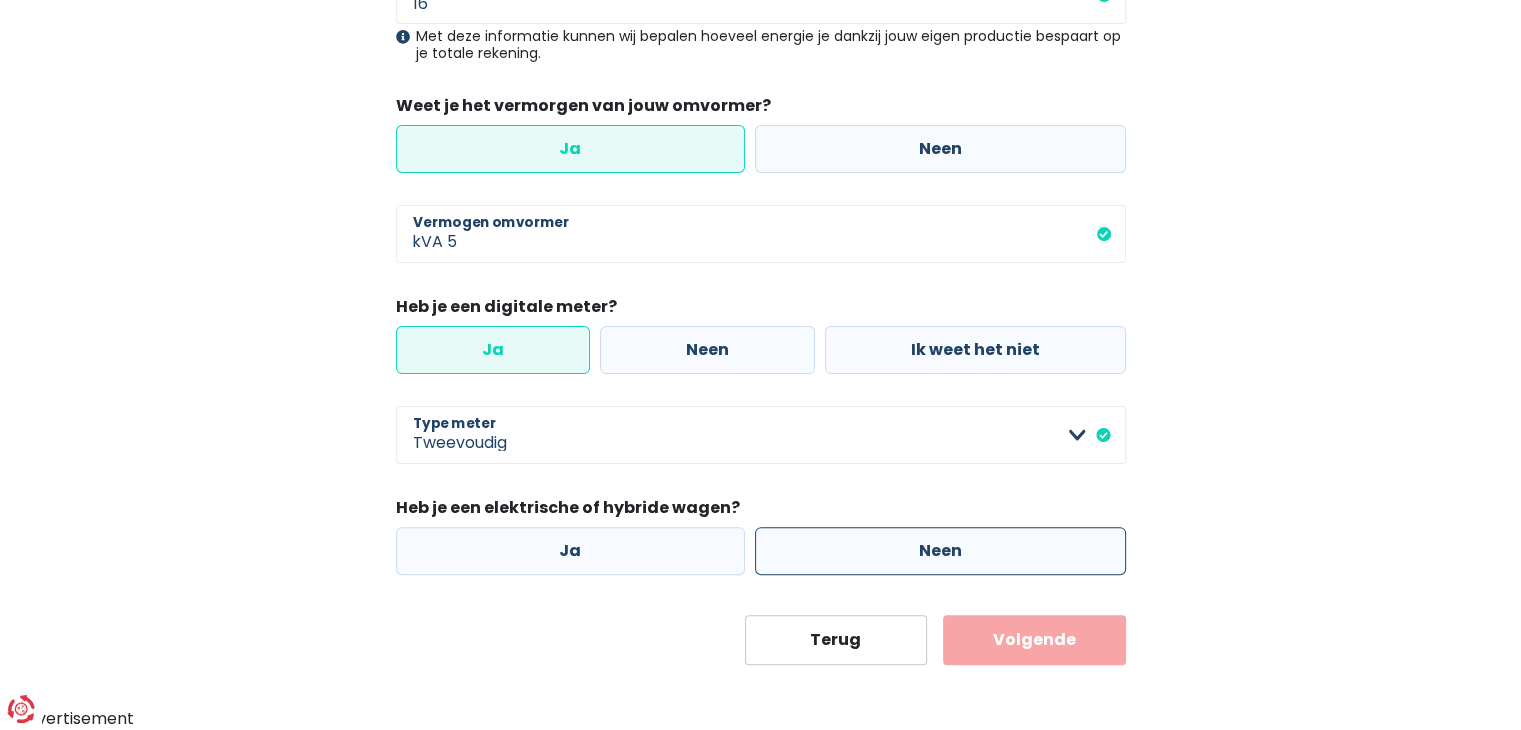 click on "Neen" at bounding box center [940, 551] 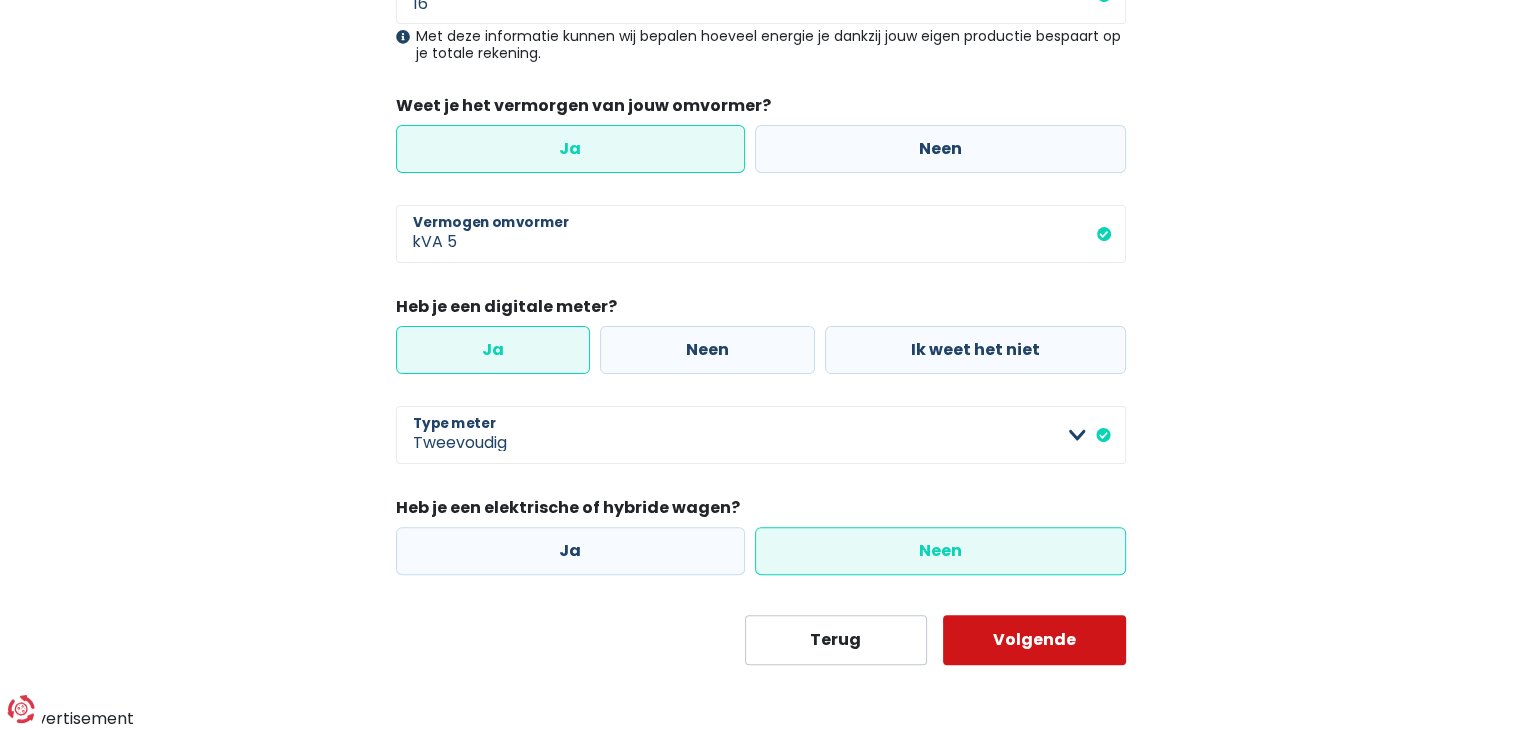 click on "Volgende" at bounding box center [1034, 640] 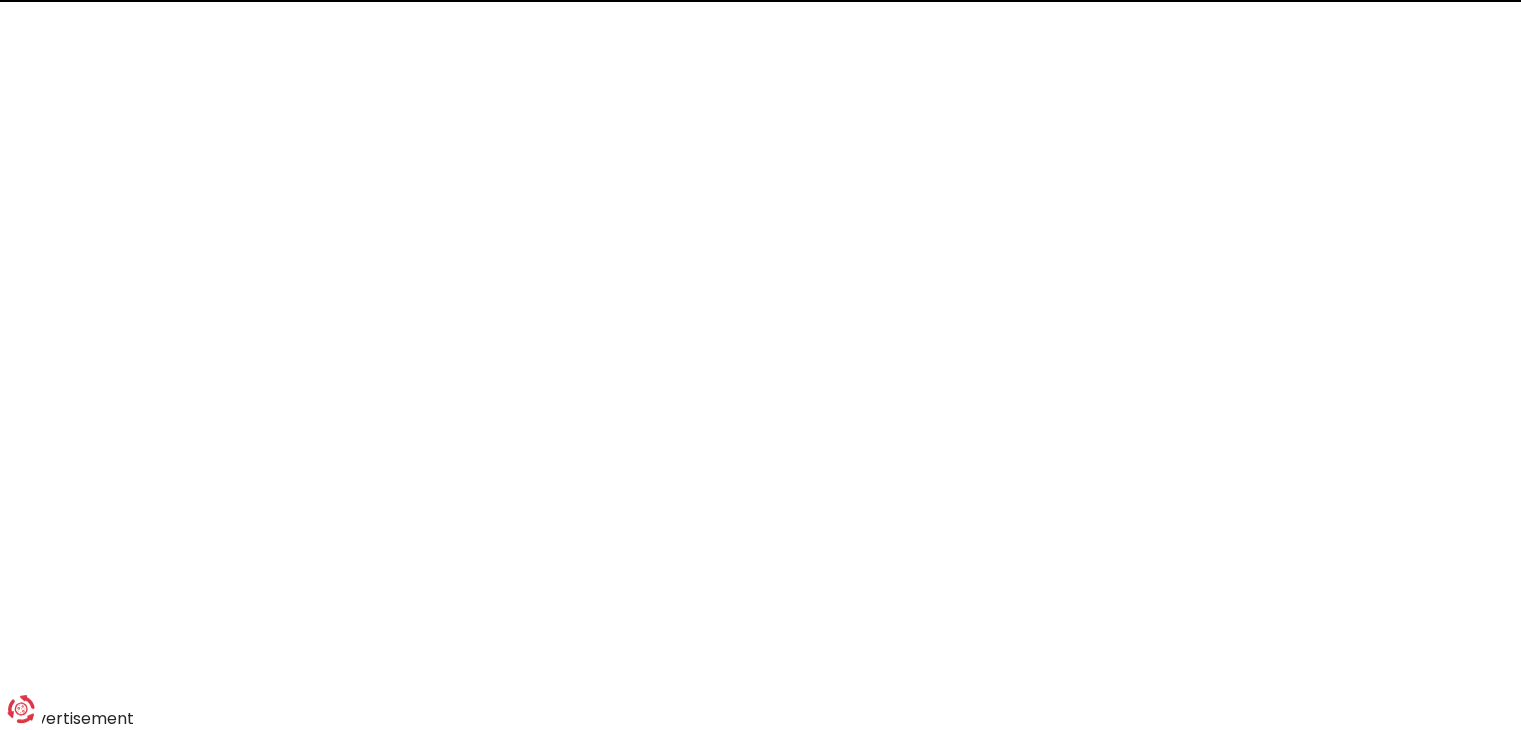 scroll, scrollTop: 0, scrollLeft: 0, axis: both 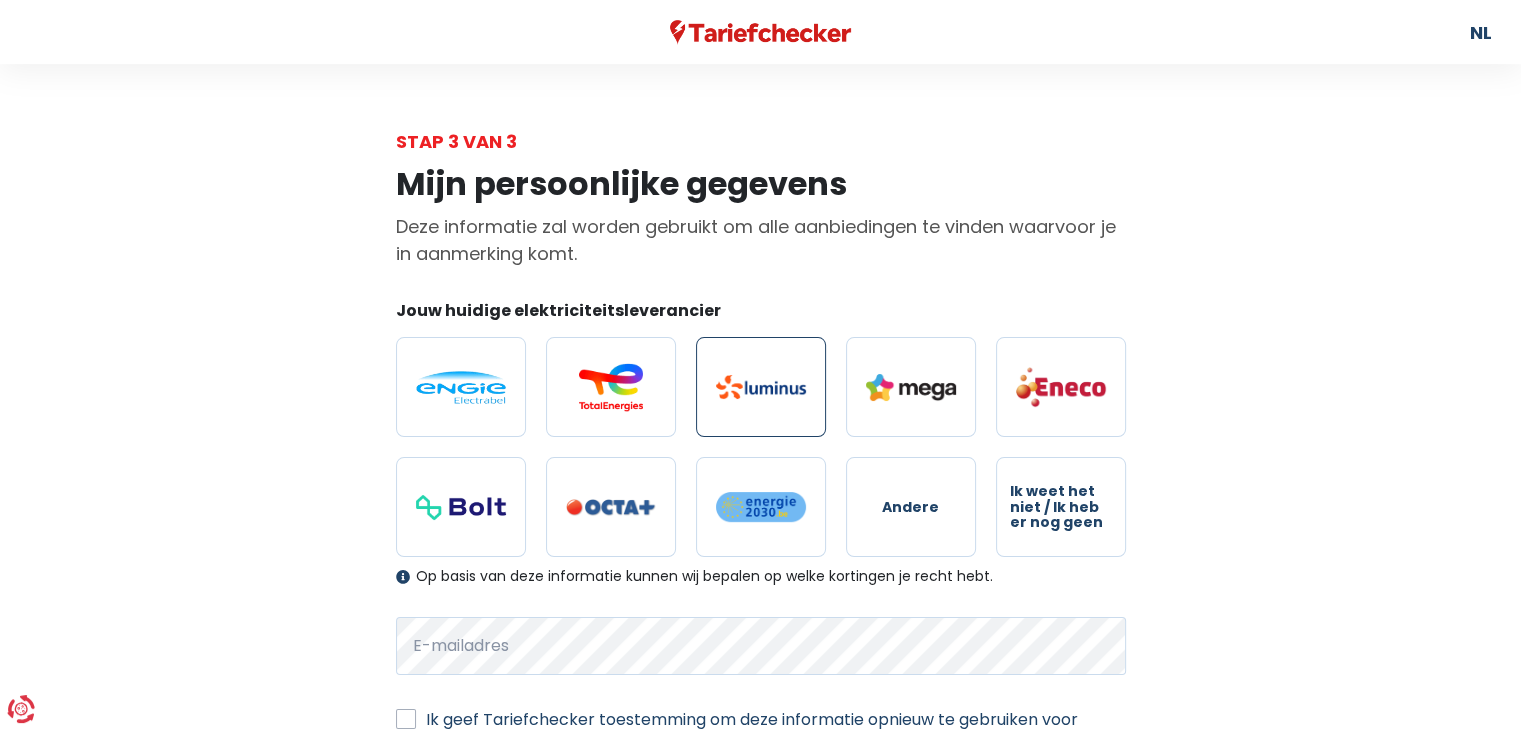 click at bounding box center [761, 387] 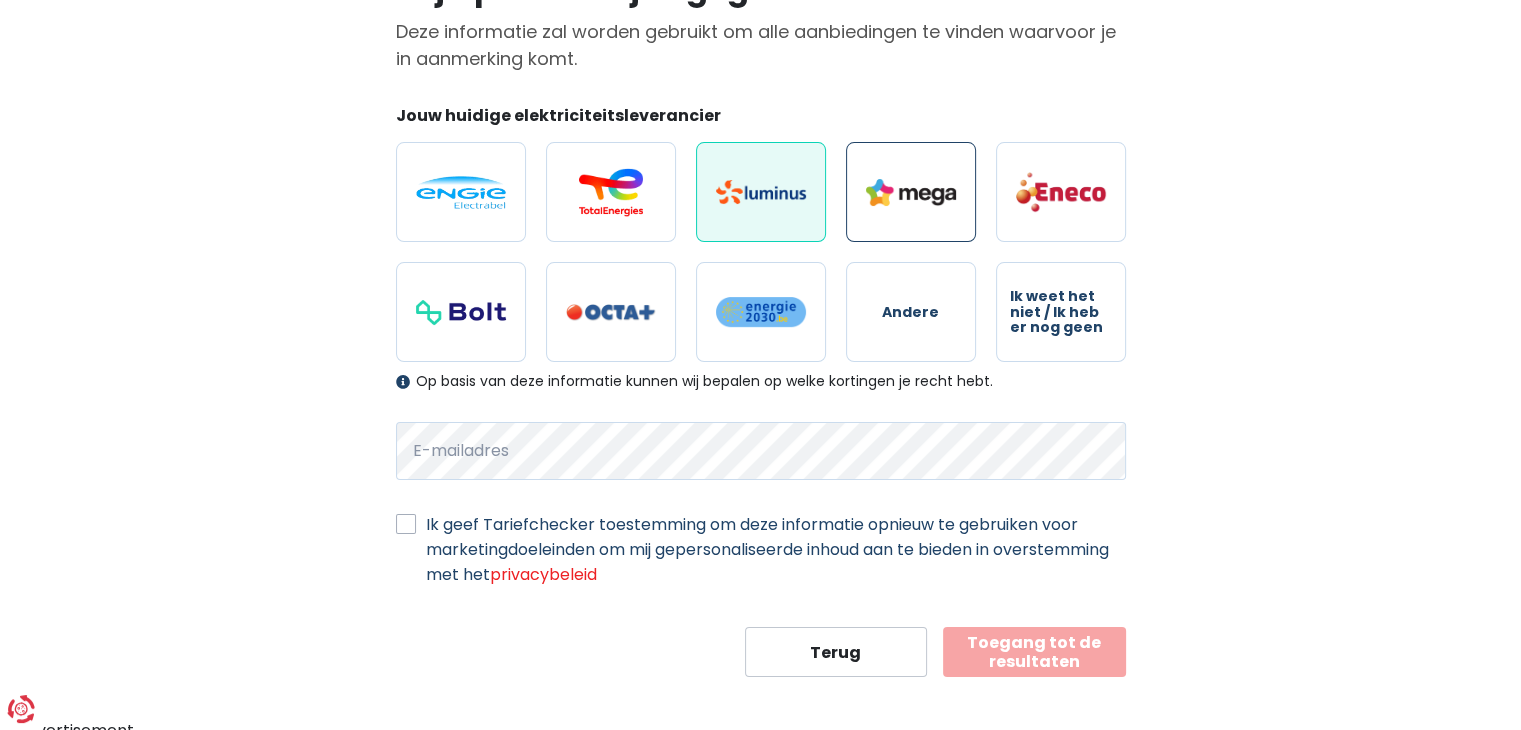 scroll, scrollTop: 204, scrollLeft: 0, axis: vertical 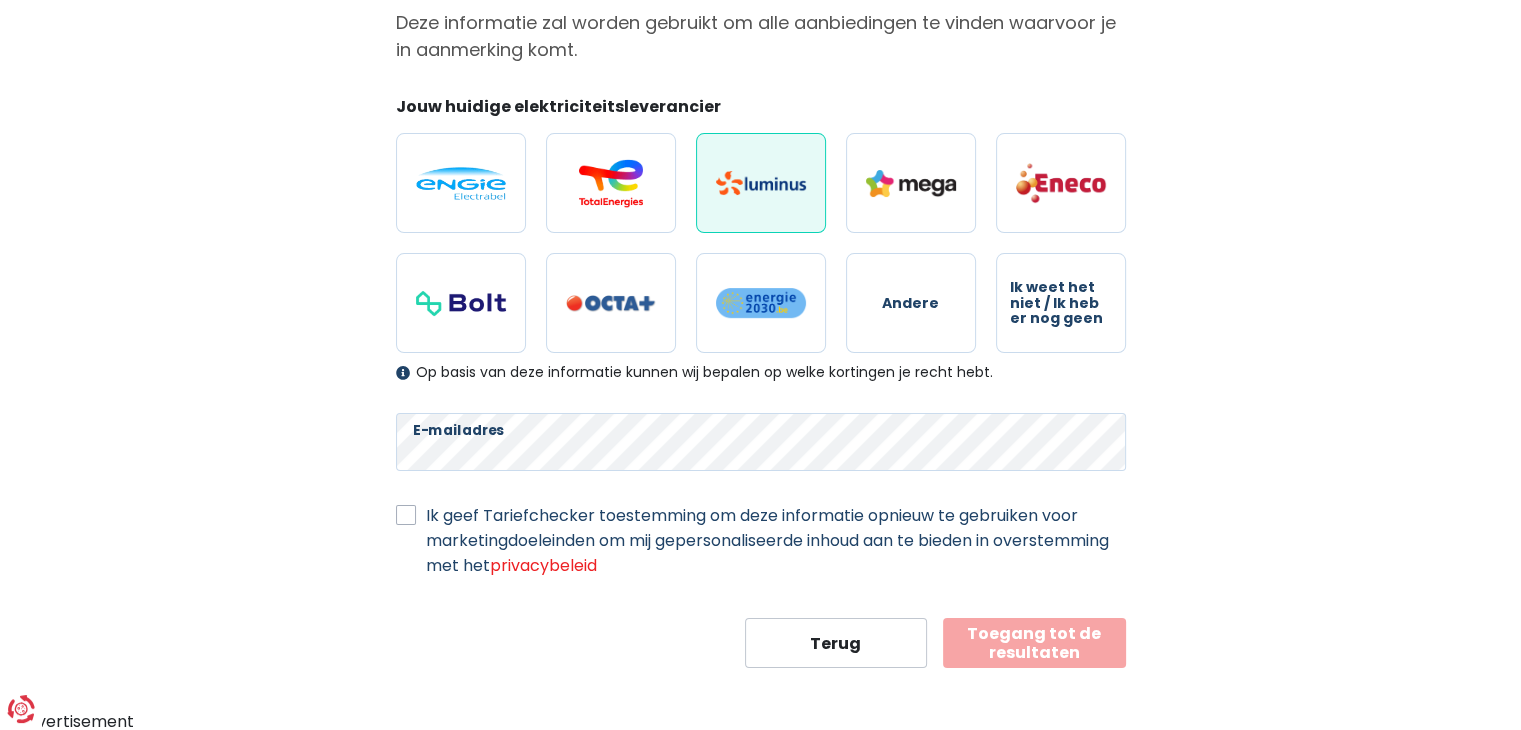 click on "Ik geef Tariefchecker toestemming om deze informatie opnieuw te gebruiken voor marketingdoeleinden om mij gepersonaliseerde inhoud aan te bieden in overstemming met het privacybeleid" at bounding box center (776, 540) 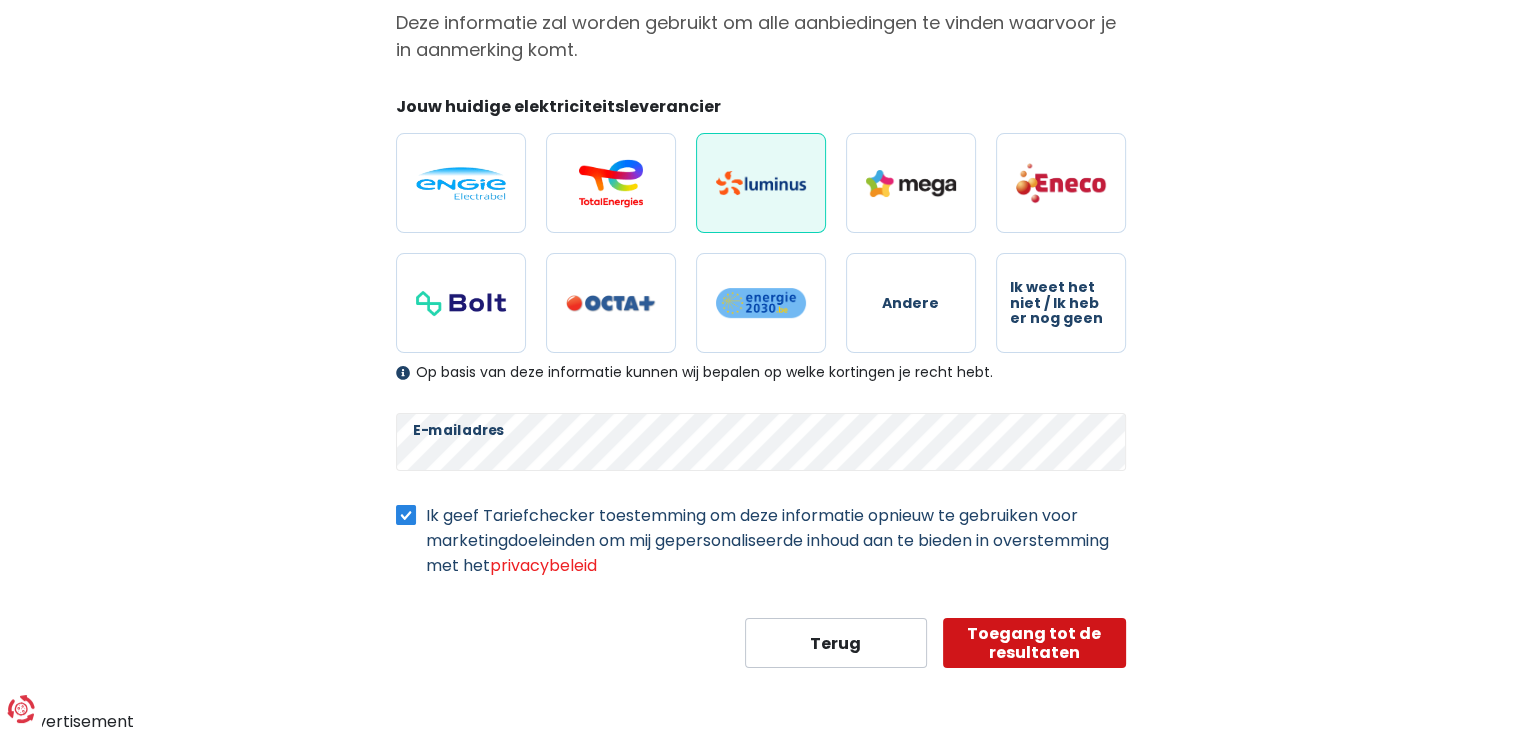 click on "Toegang tot de resultaten" at bounding box center [1034, 643] 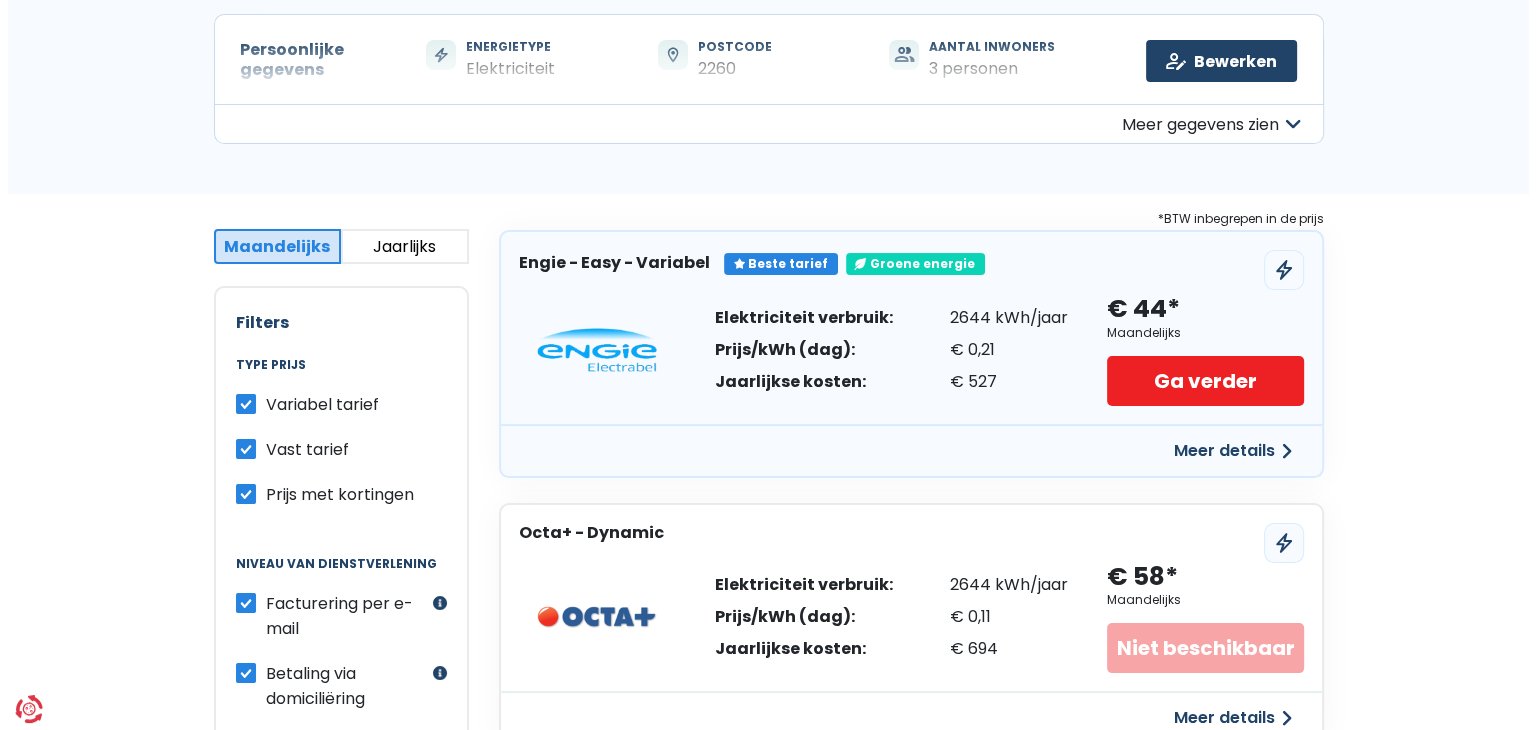scroll, scrollTop: 200, scrollLeft: 0, axis: vertical 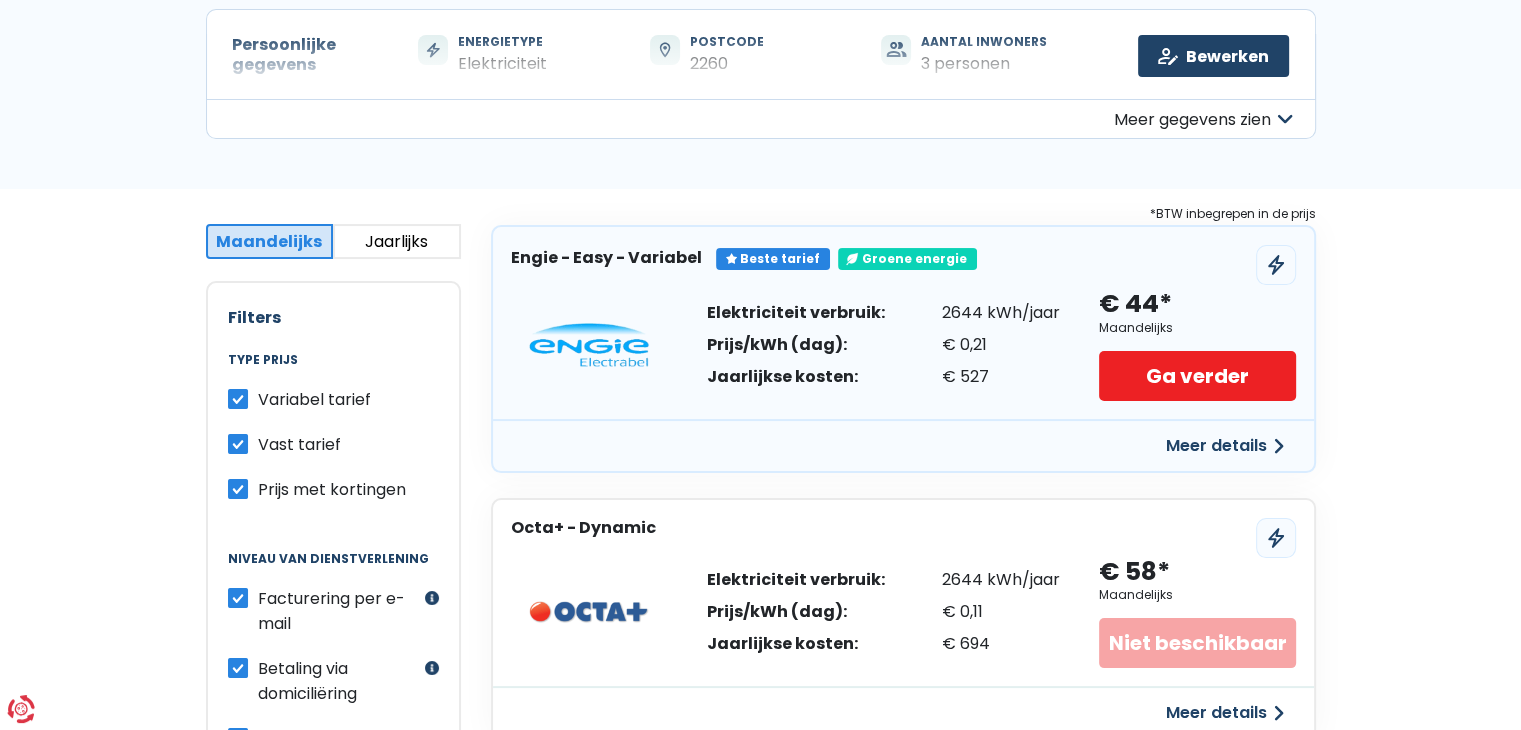 click on "Meer details" at bounding box center [1225, 446] 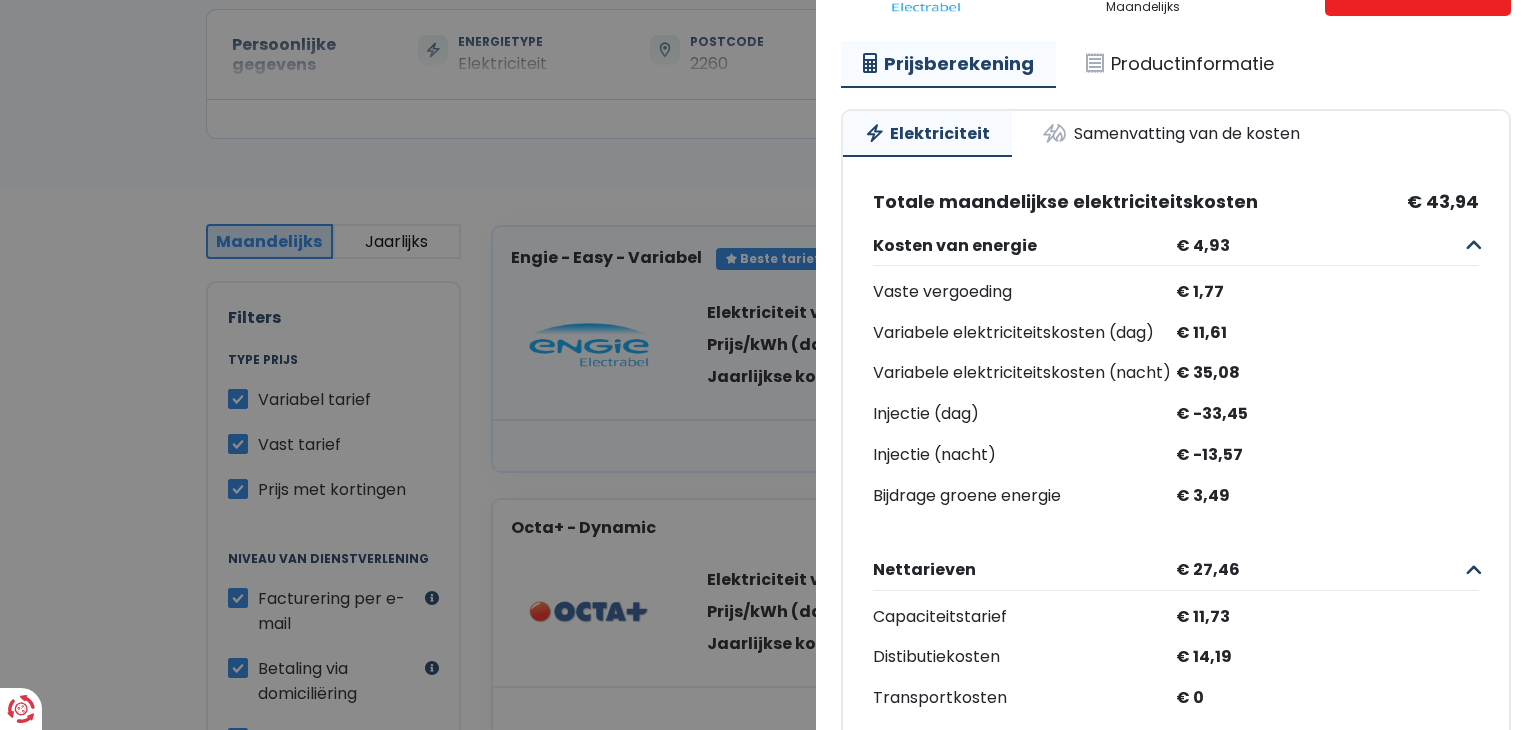 scroll, scrollTop: 200, scrollLeft: 0, axis: vertical 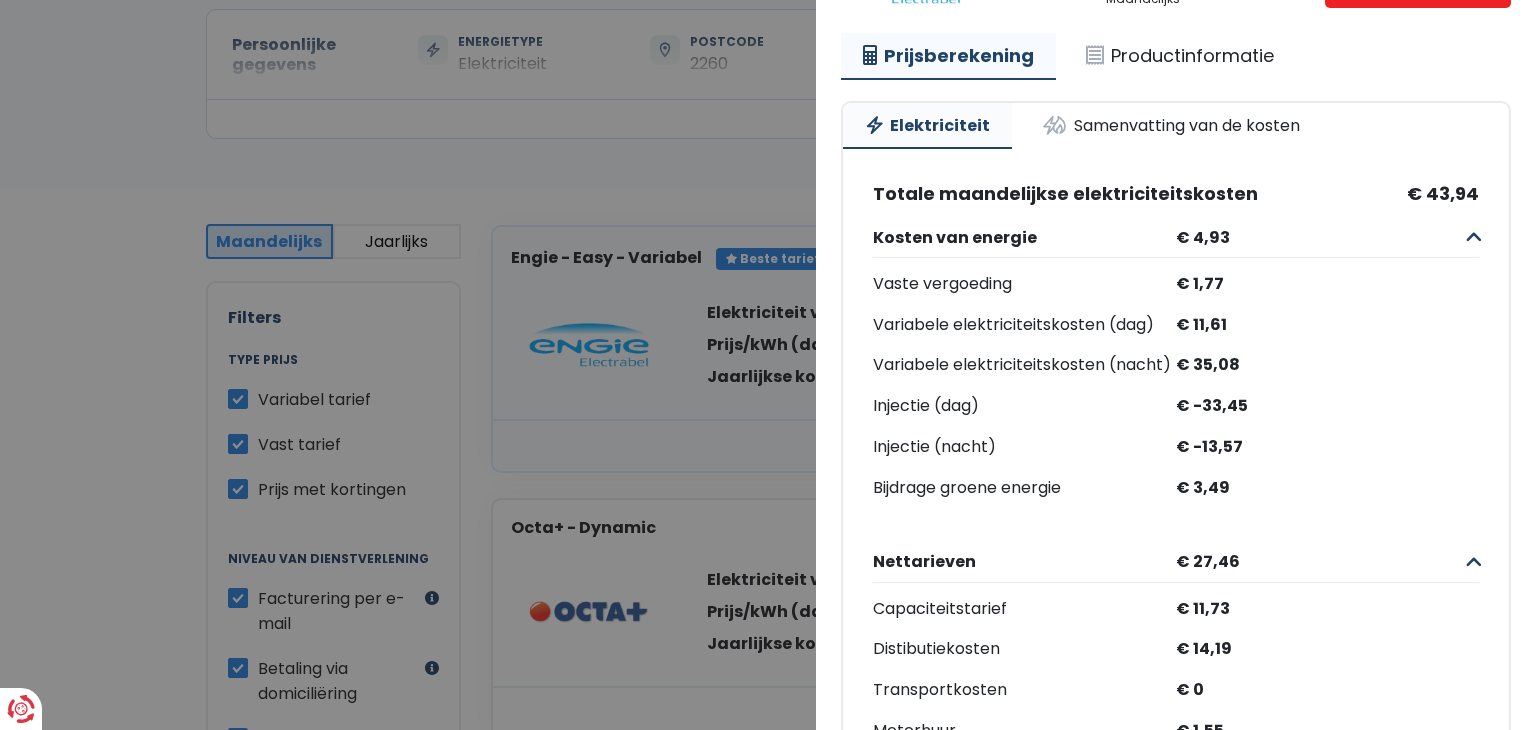 click on "Elektriciteit" at bounding box center (927, 126) 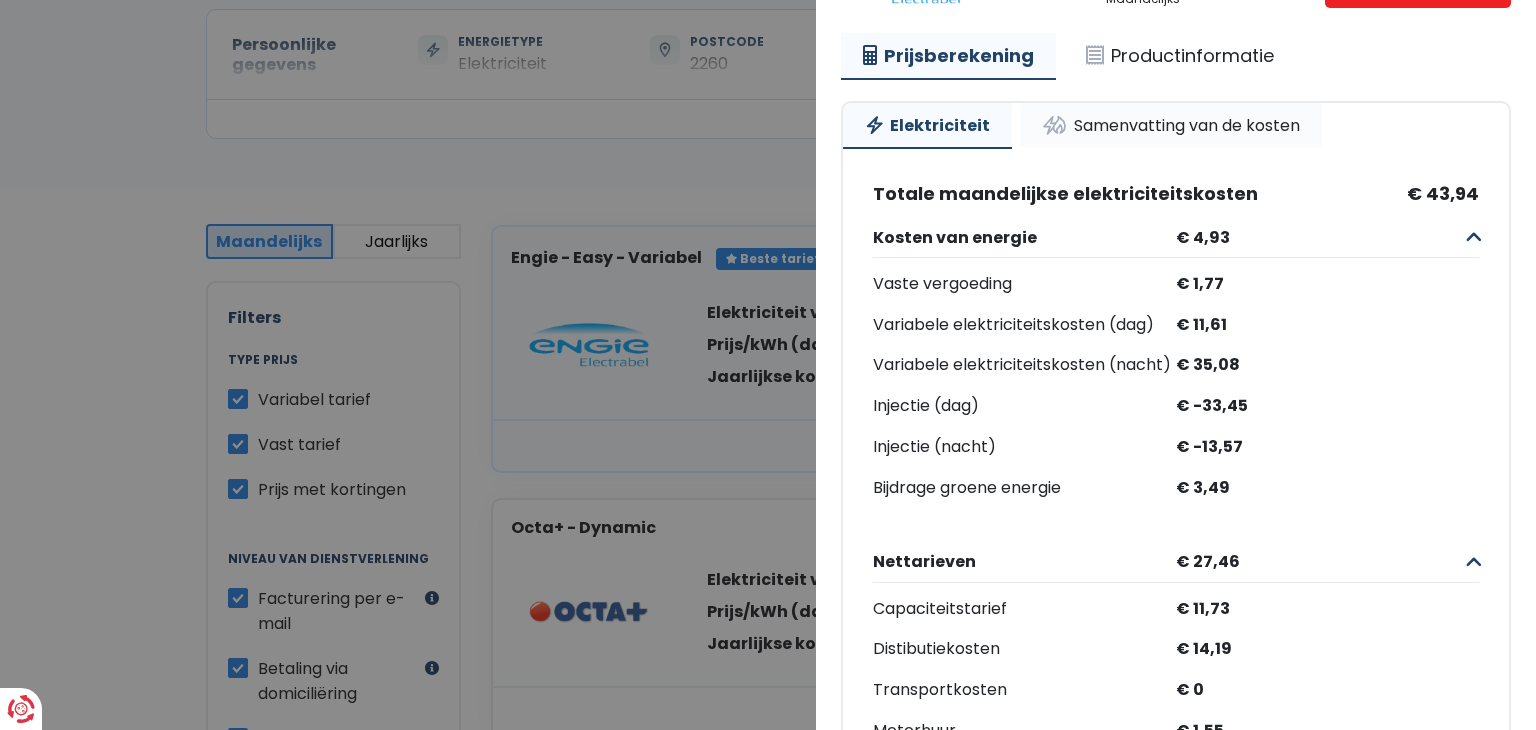 click on "Samenvatting van de kosten" at bounding box center [1171, 125] 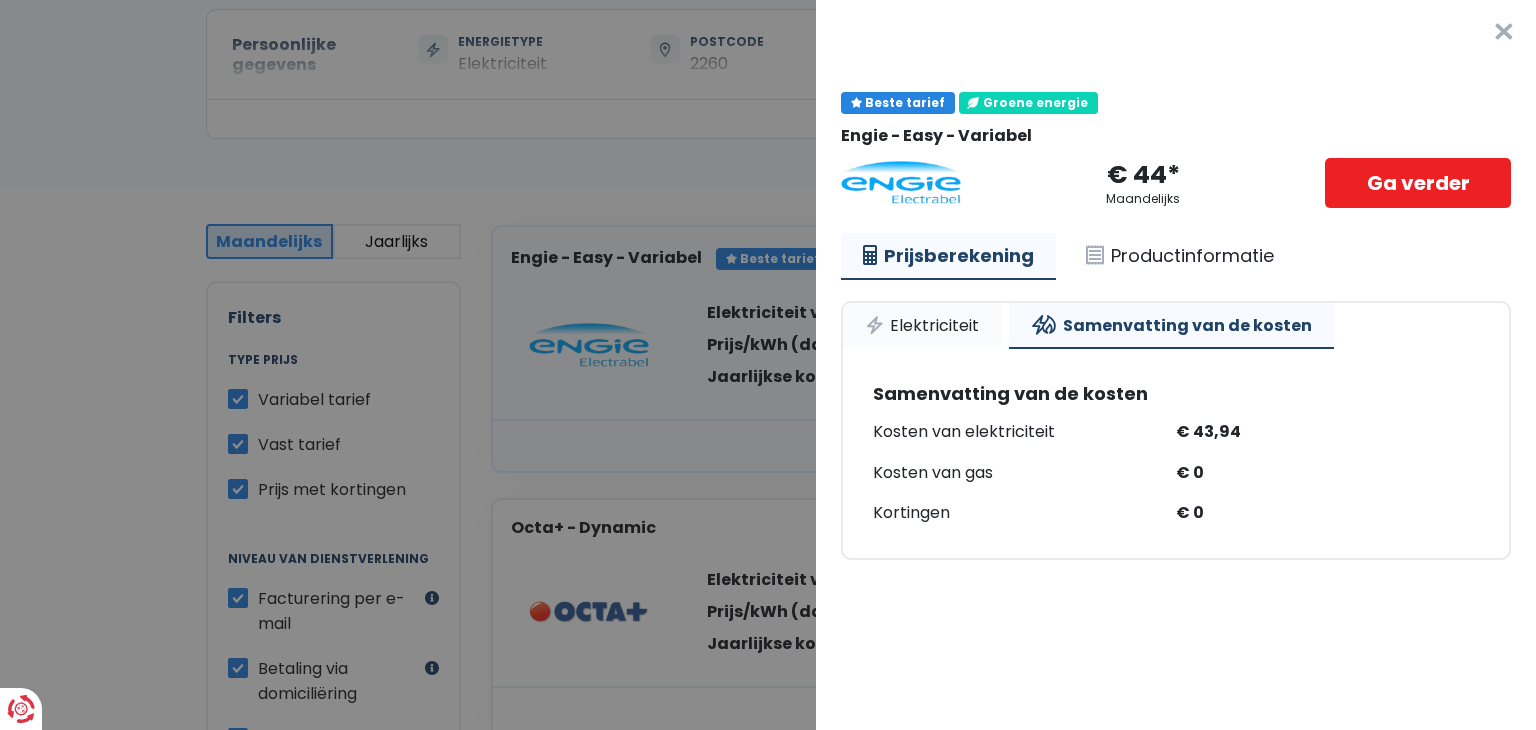click on "Elektriciteit" at bounding box center [922, 325] 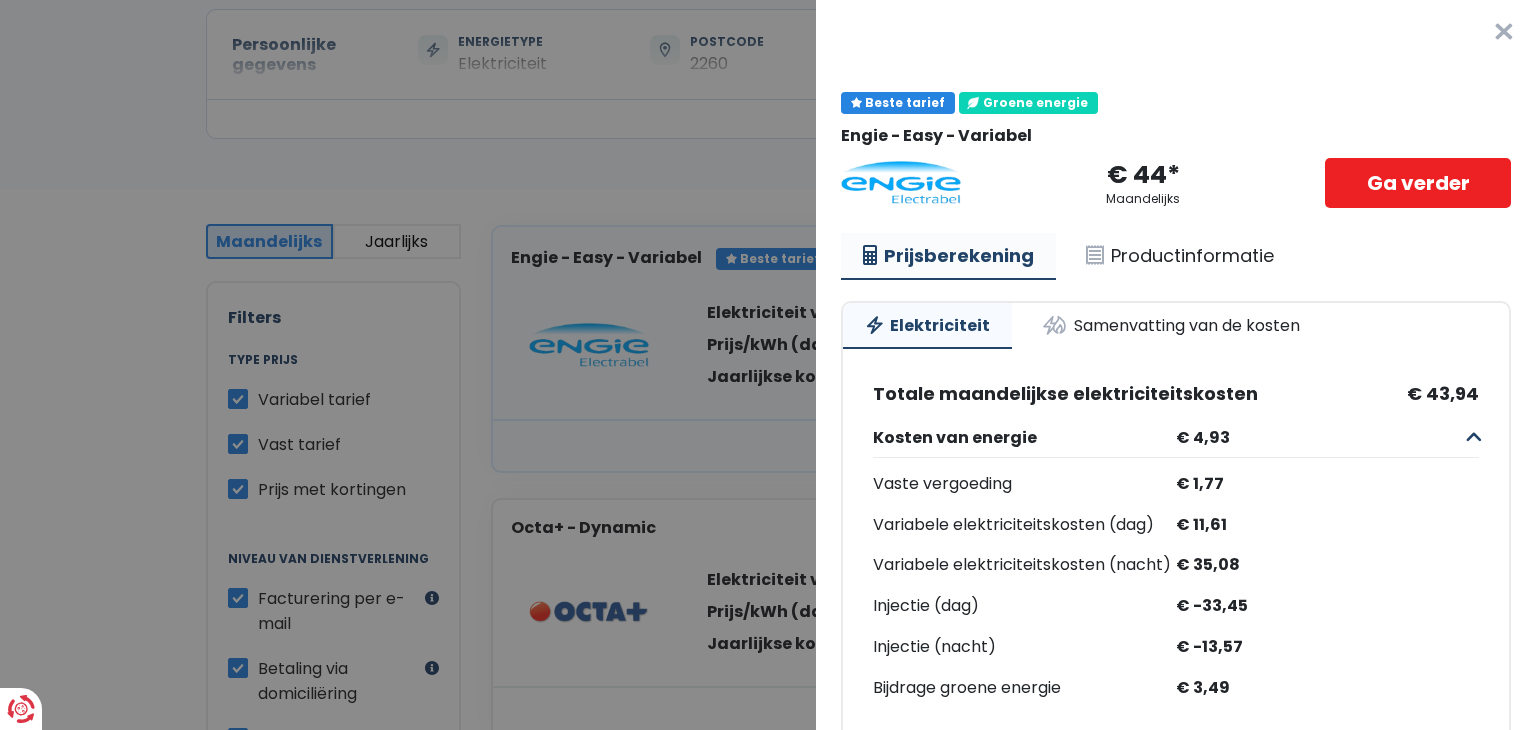 click on "Prijsberekening" at bounding box center [948, 257] 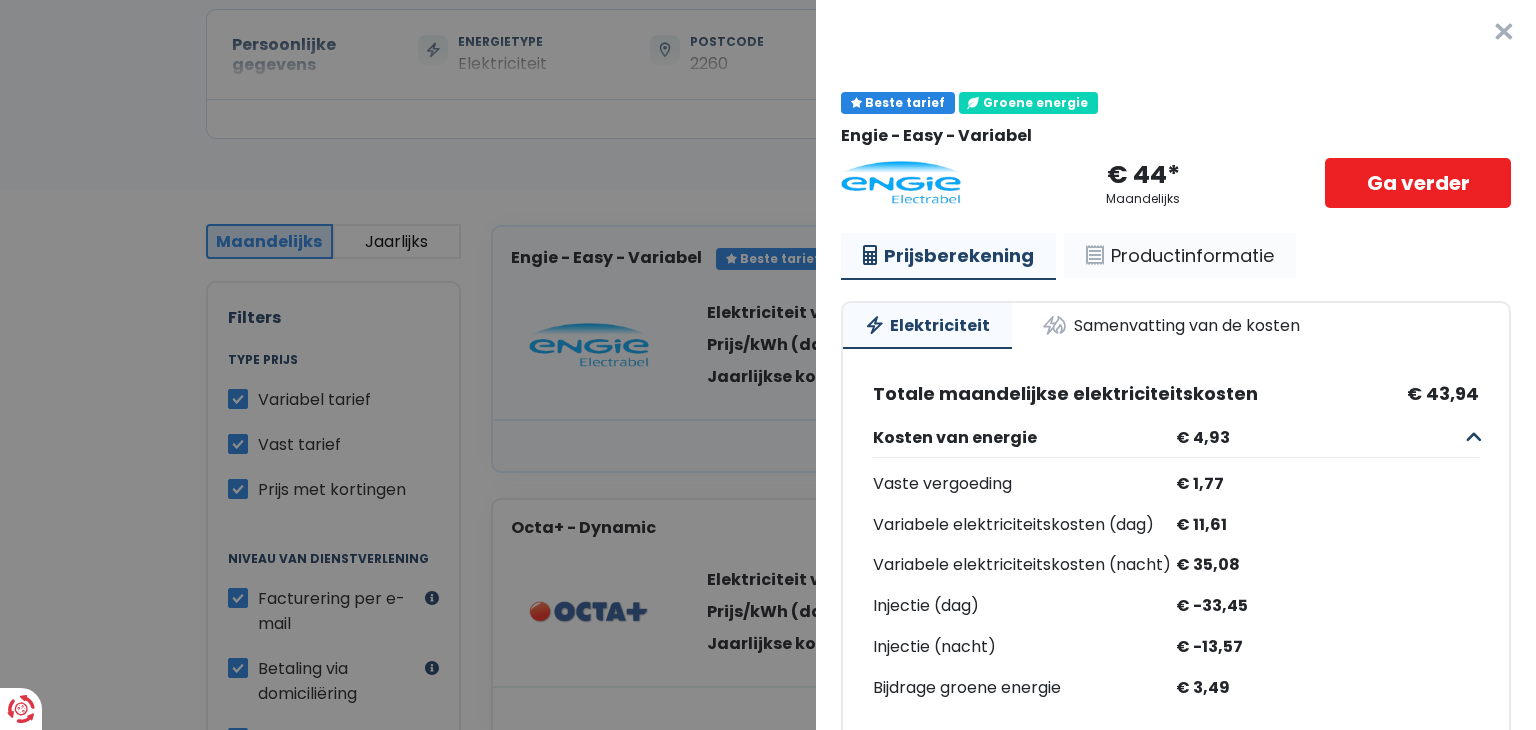 click on "Productinformatie" at bounding box center (1180, 256) 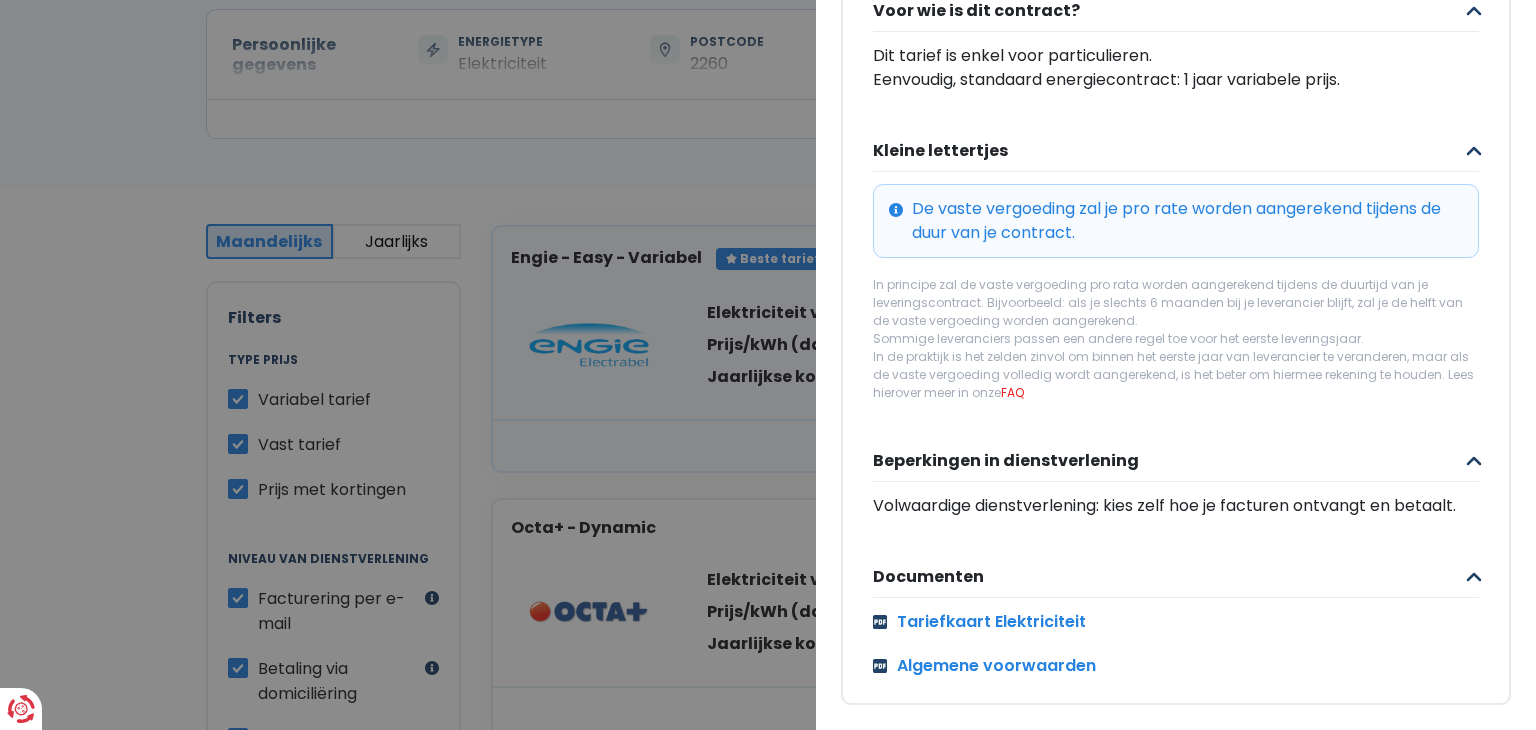 scroll, scrollTop: 724, scrollLeft: 0, axis: vertical 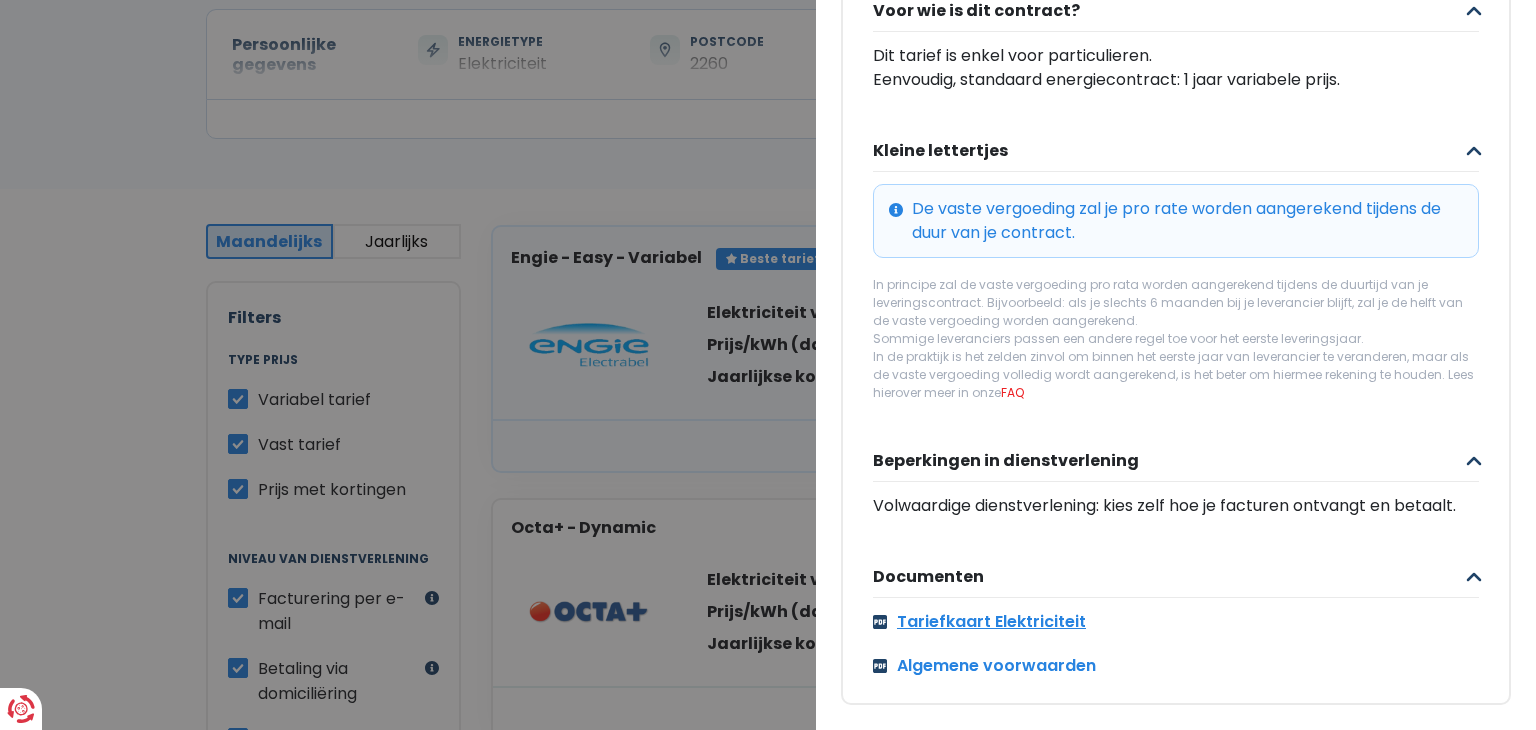 click on "Tariefkaart Elektriciteit" at bounding box center (1176, 622) 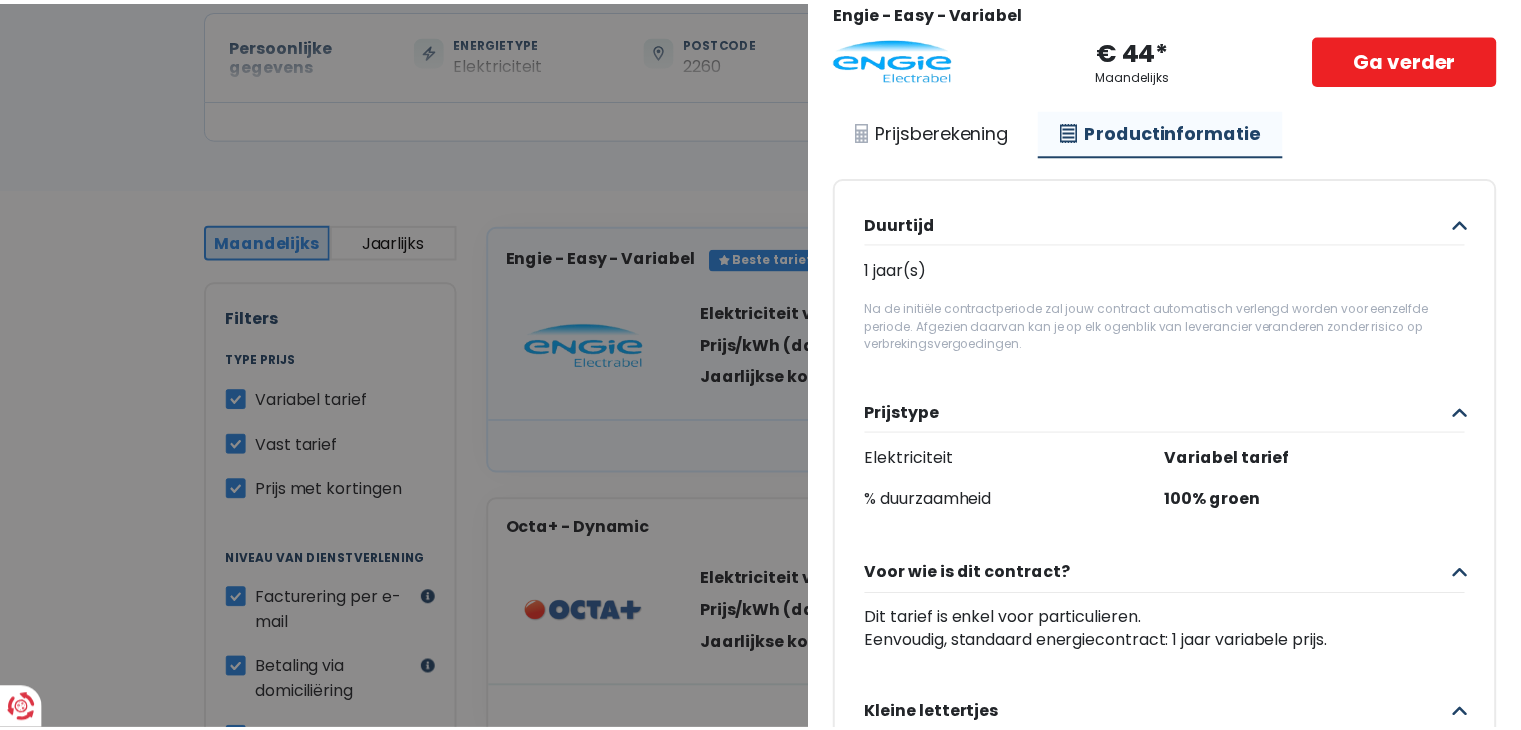 scroll, scrollTop: 0, scrollLeft: 0, axis: both 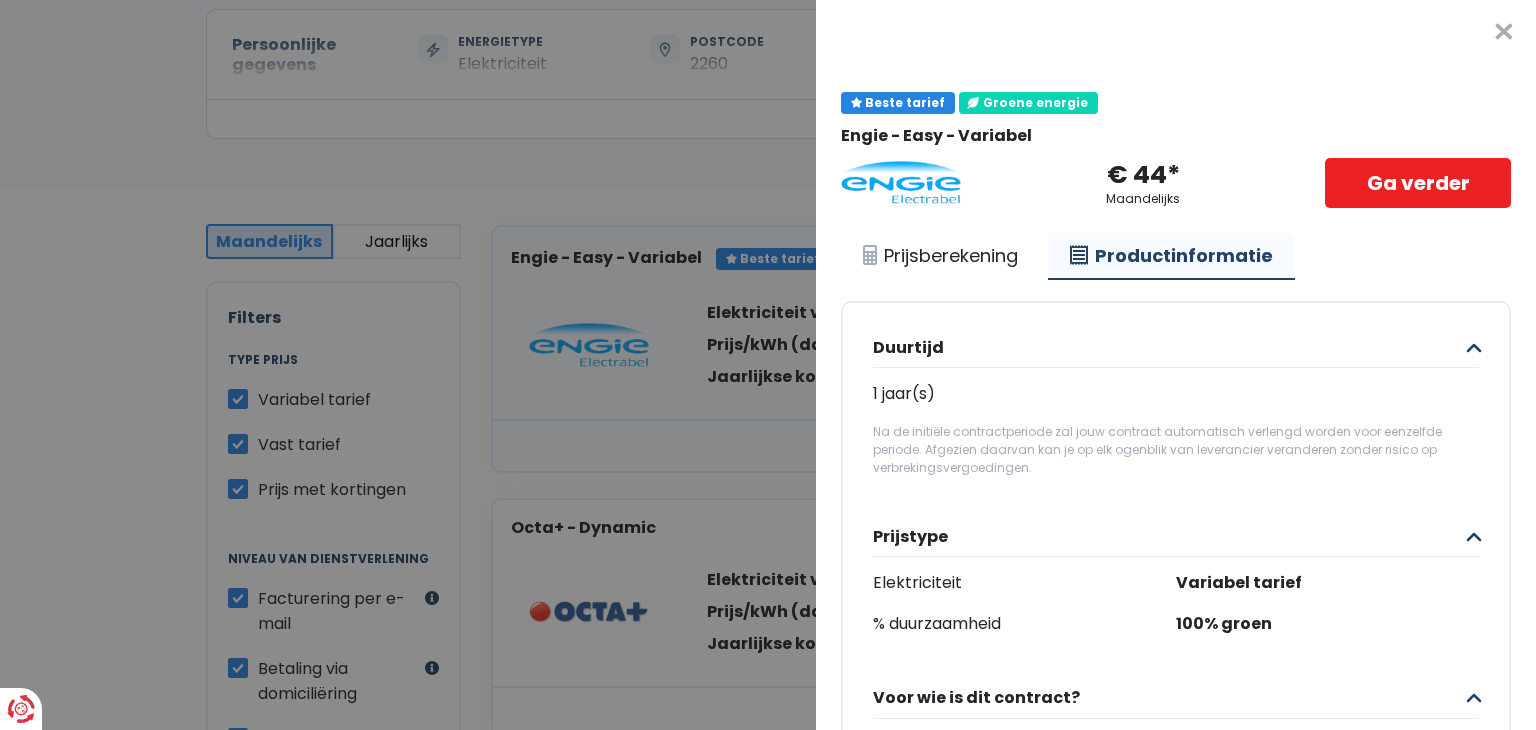 click on "×" at bounding box center [1504, 32] 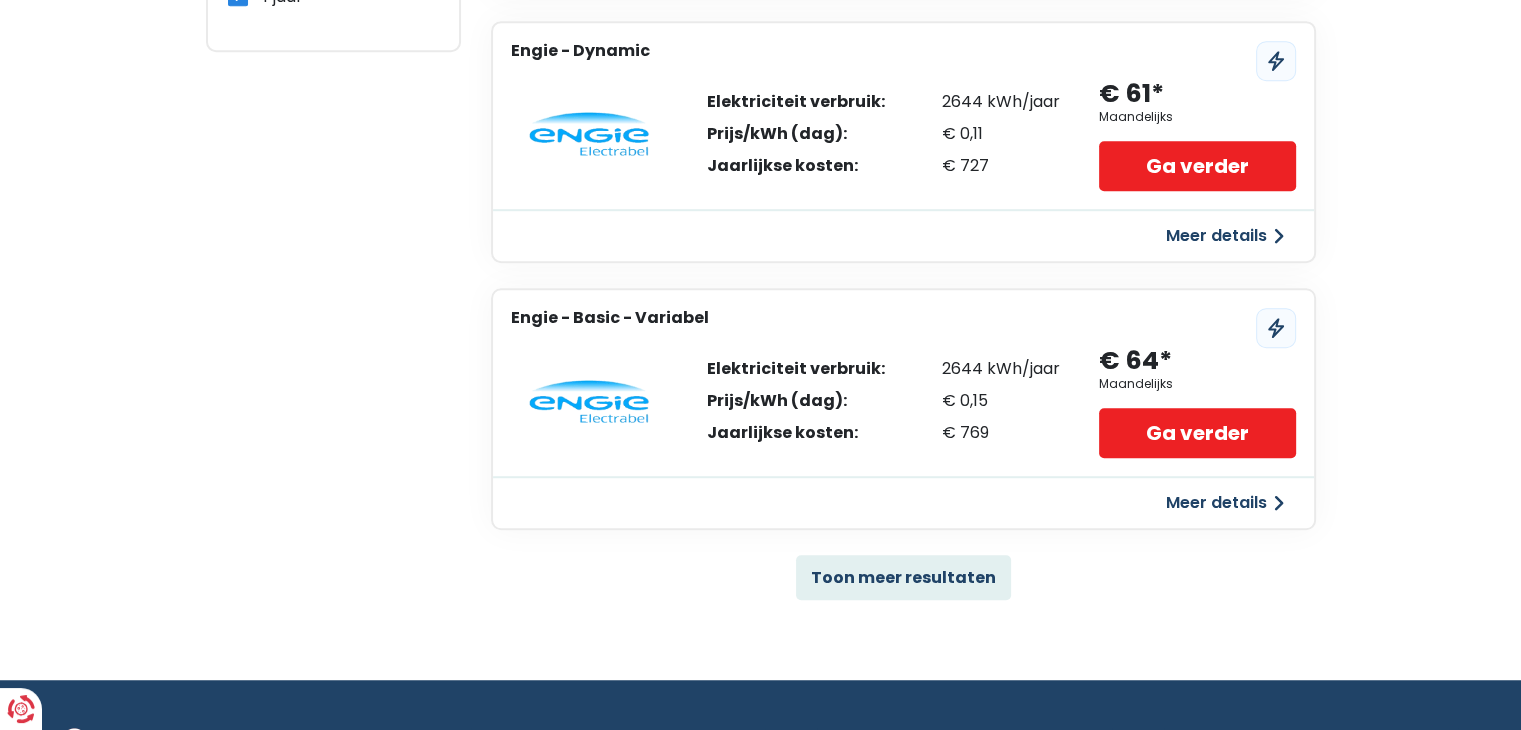 scroll, scrollTop: 1300, scrollLeft: 0, axis: vertical 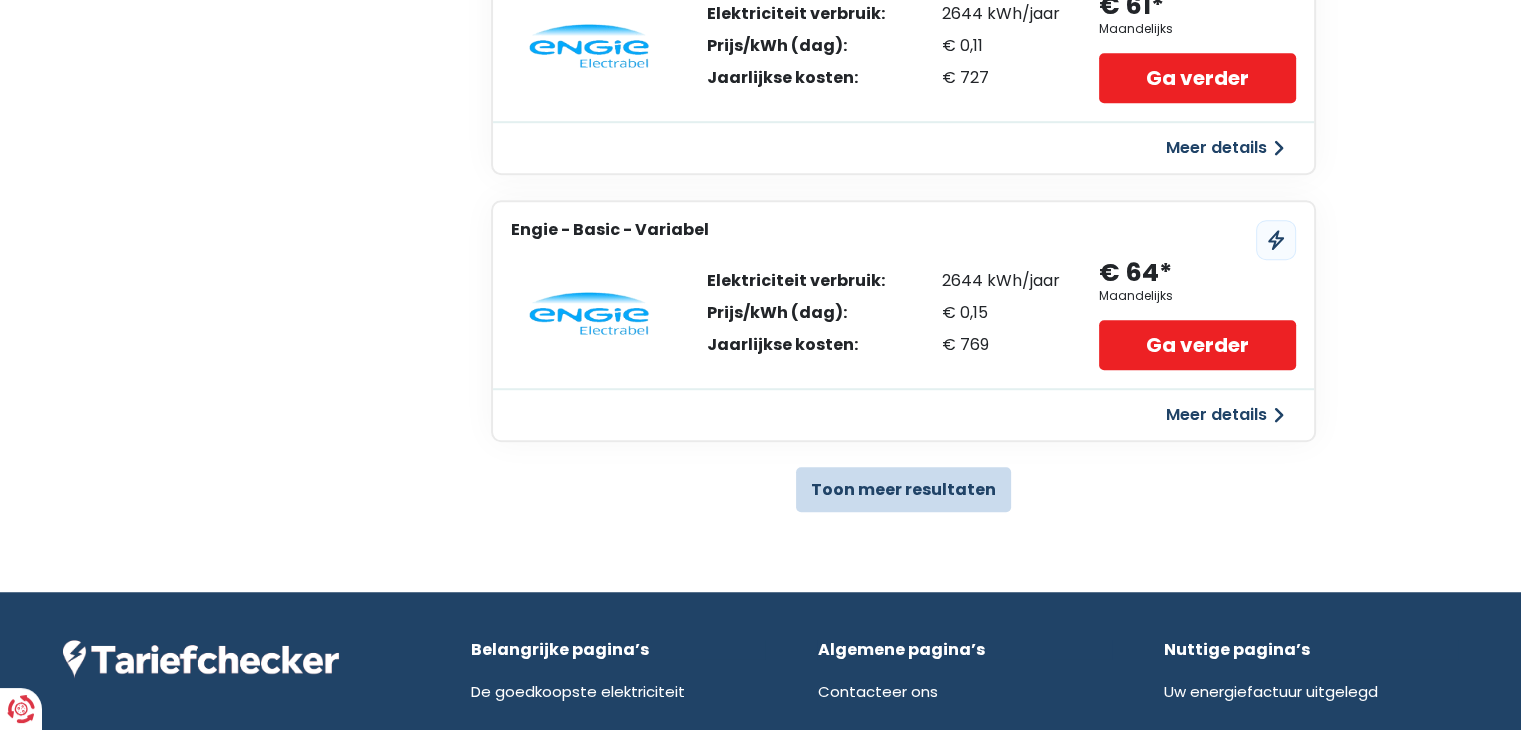 click on "Toon meer resultaten" at bounding box center [903, 489] 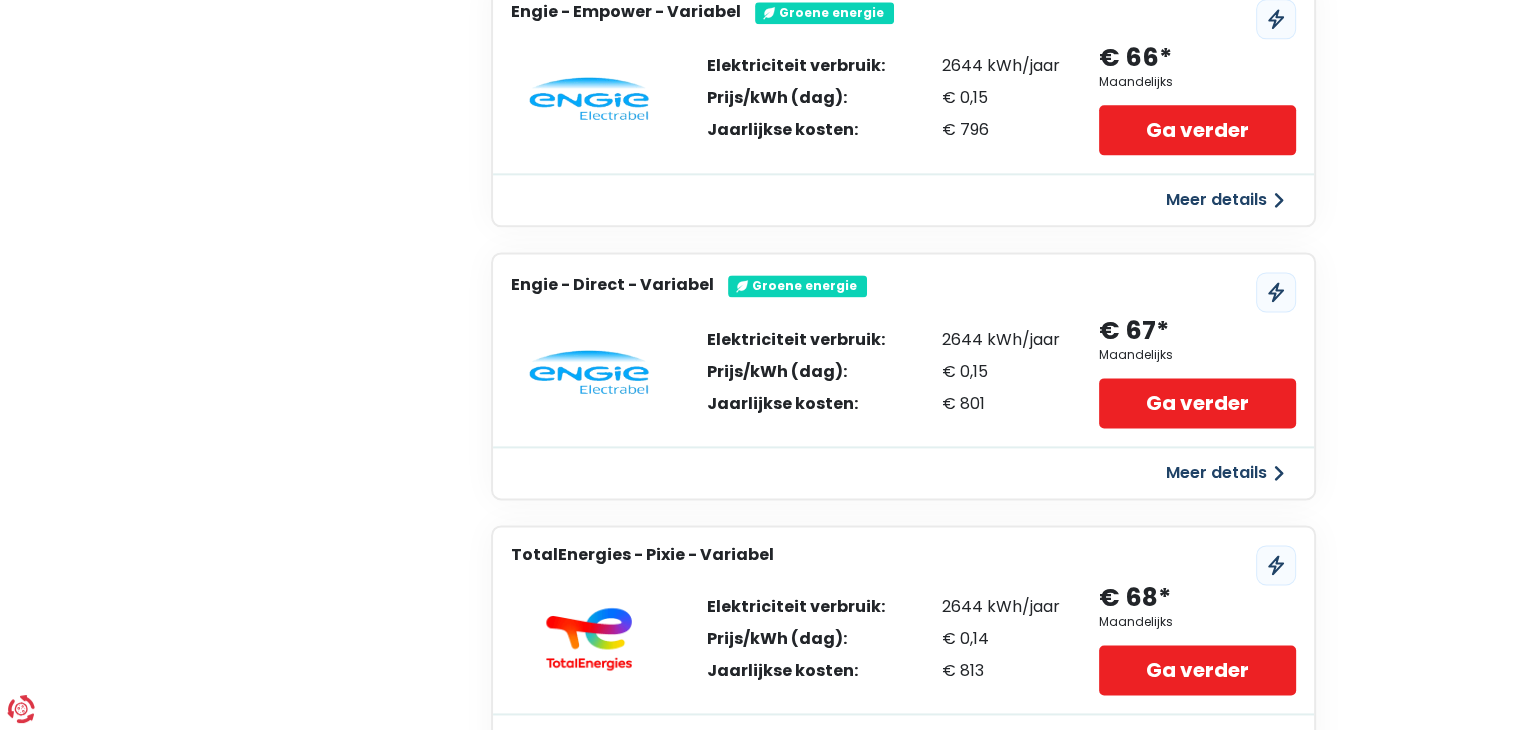scroll, scrollTop: 2600, scrollLeft: 0, axis: vertical 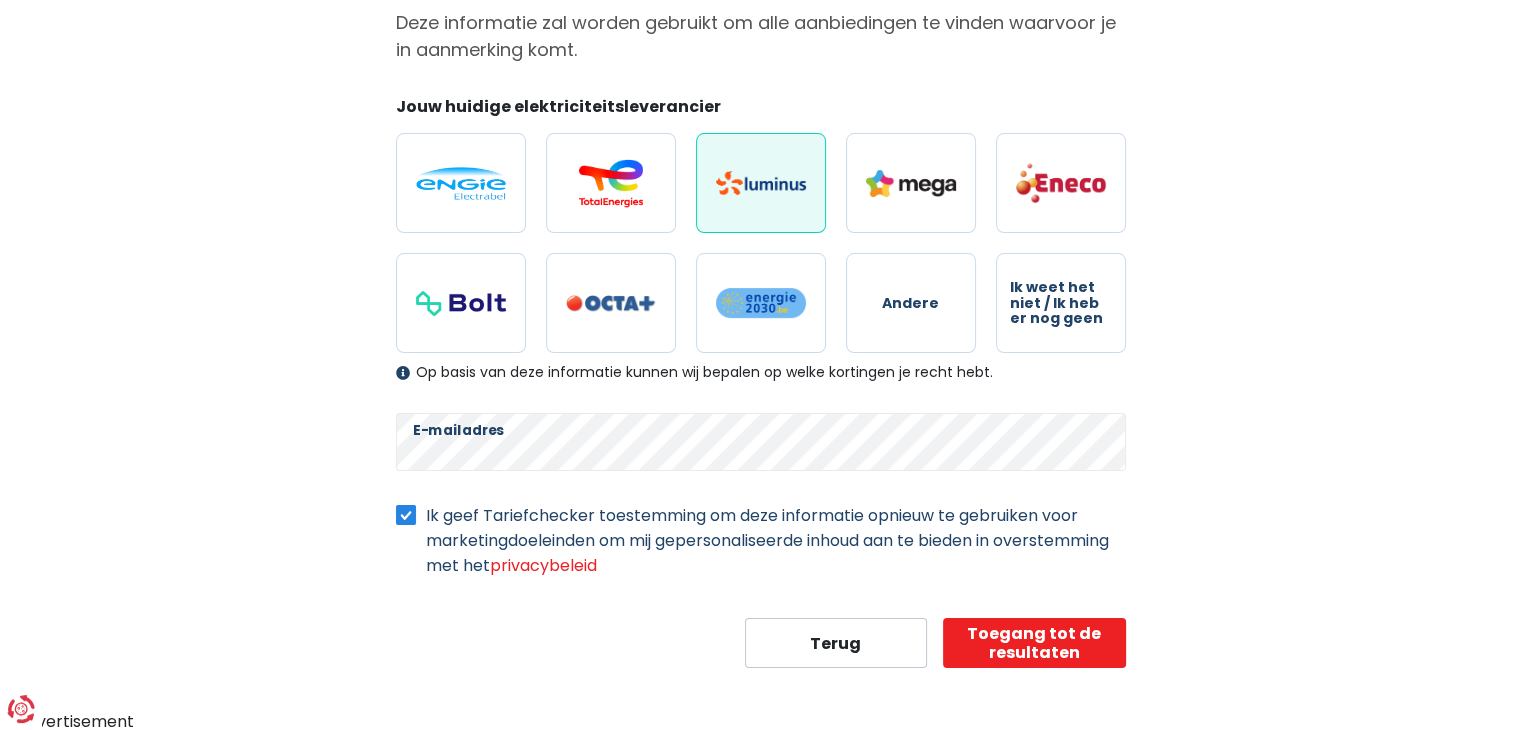 select on "day_night_bi_hourly" 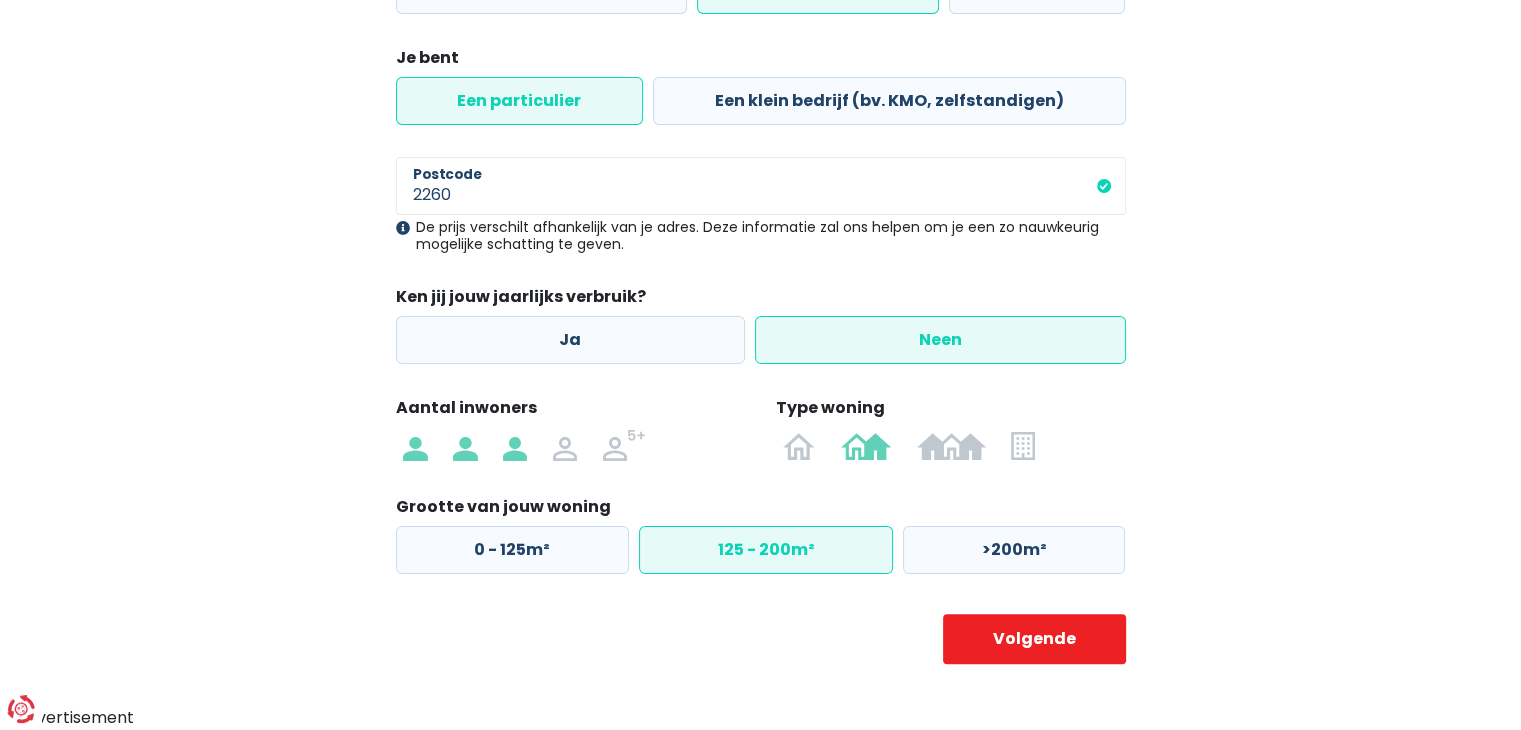 scroll, scrollTop: 352, scrollLeft: 0, axis: vertical 